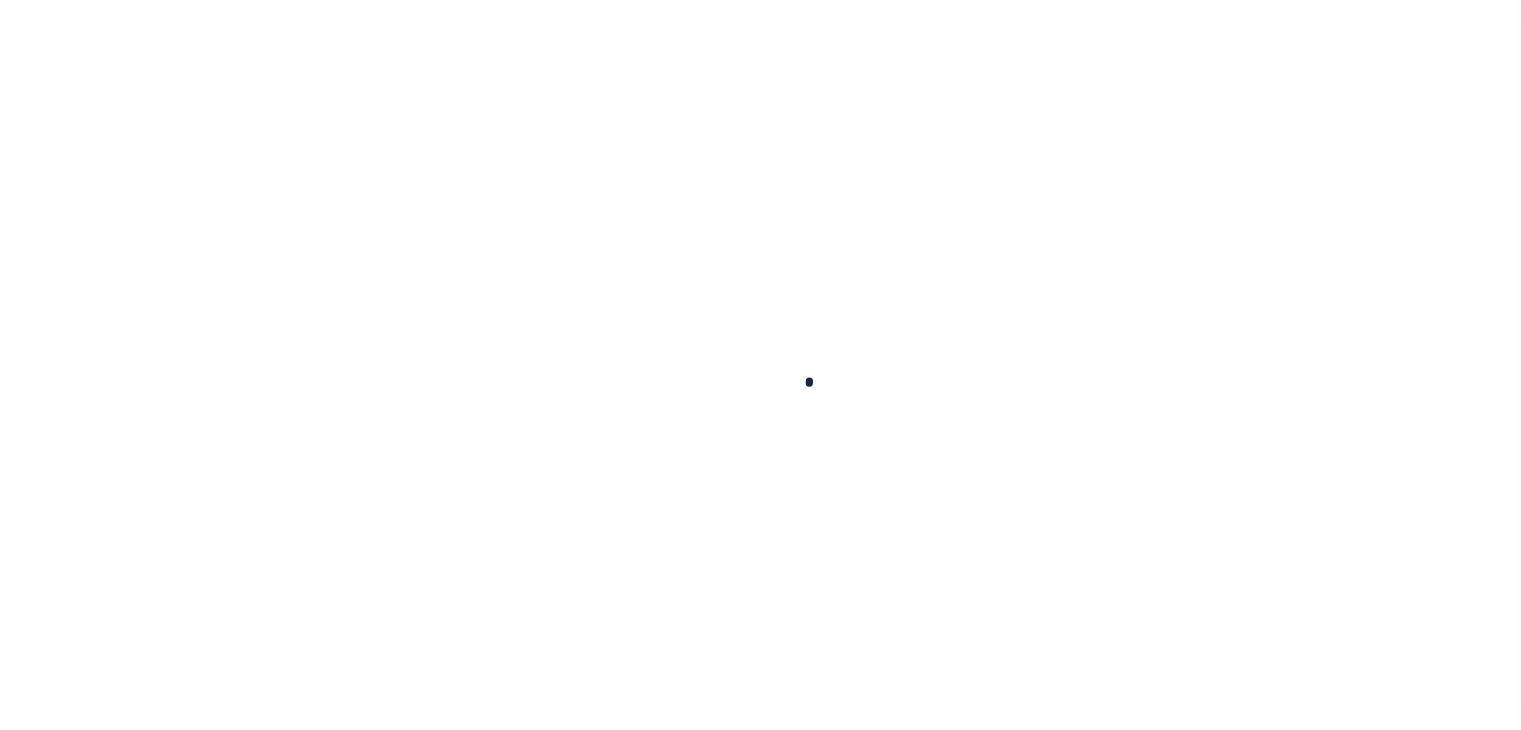 scroll, scrollTop: 0, scrollLeft: 0, axis: both 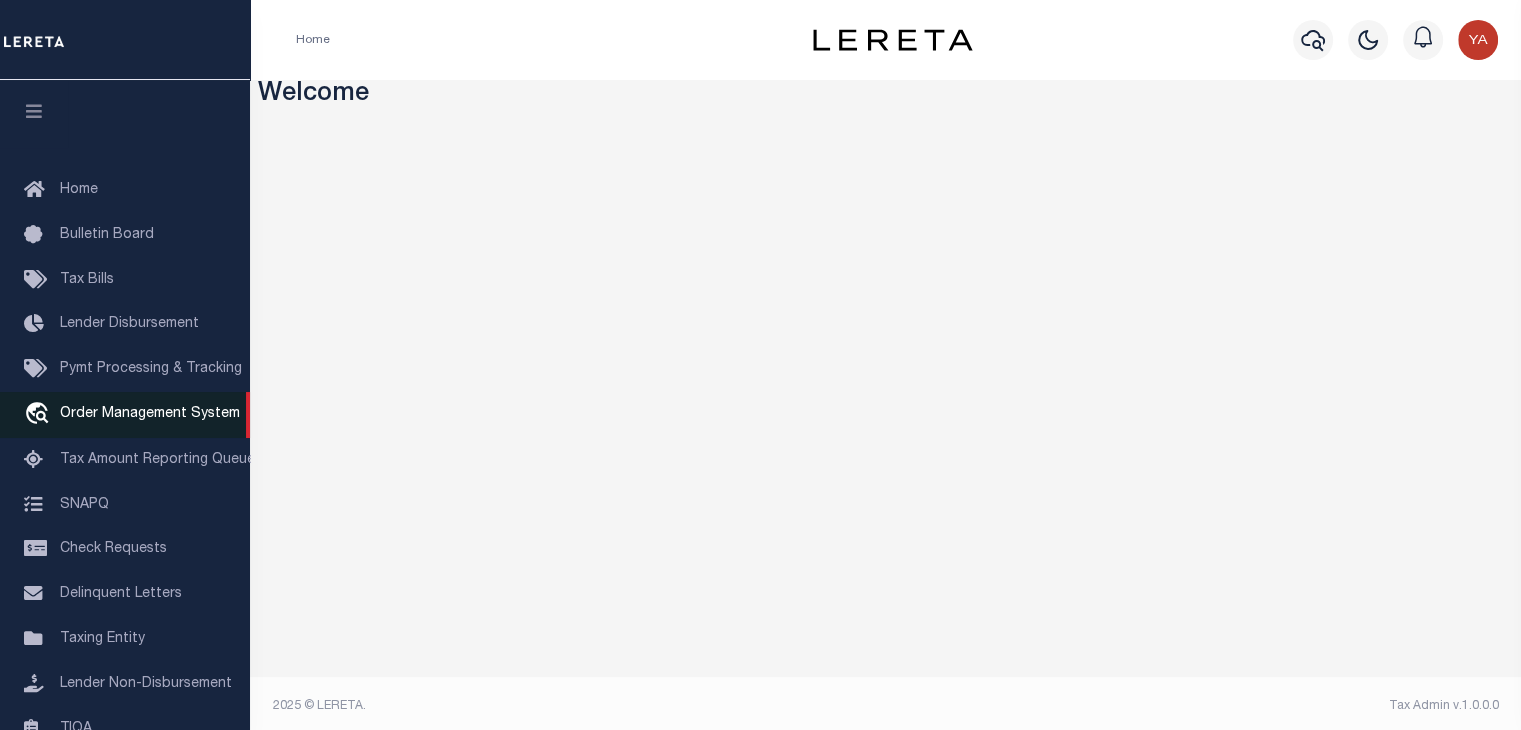 click on "travel_explore   Order Management System" at bounding box center [125, 415] 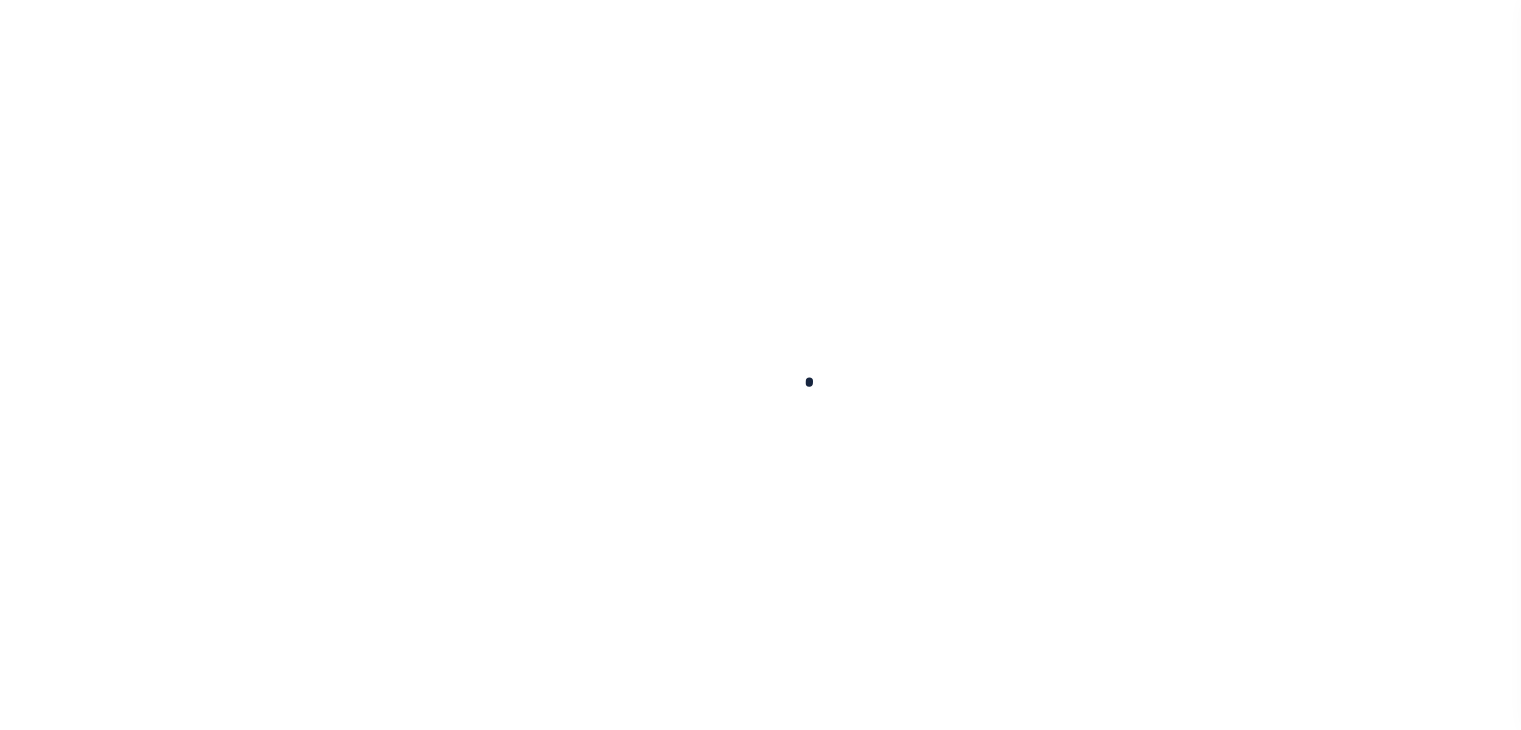 scroll, scrollTop: 0, scrollLeft: 0, axis: both 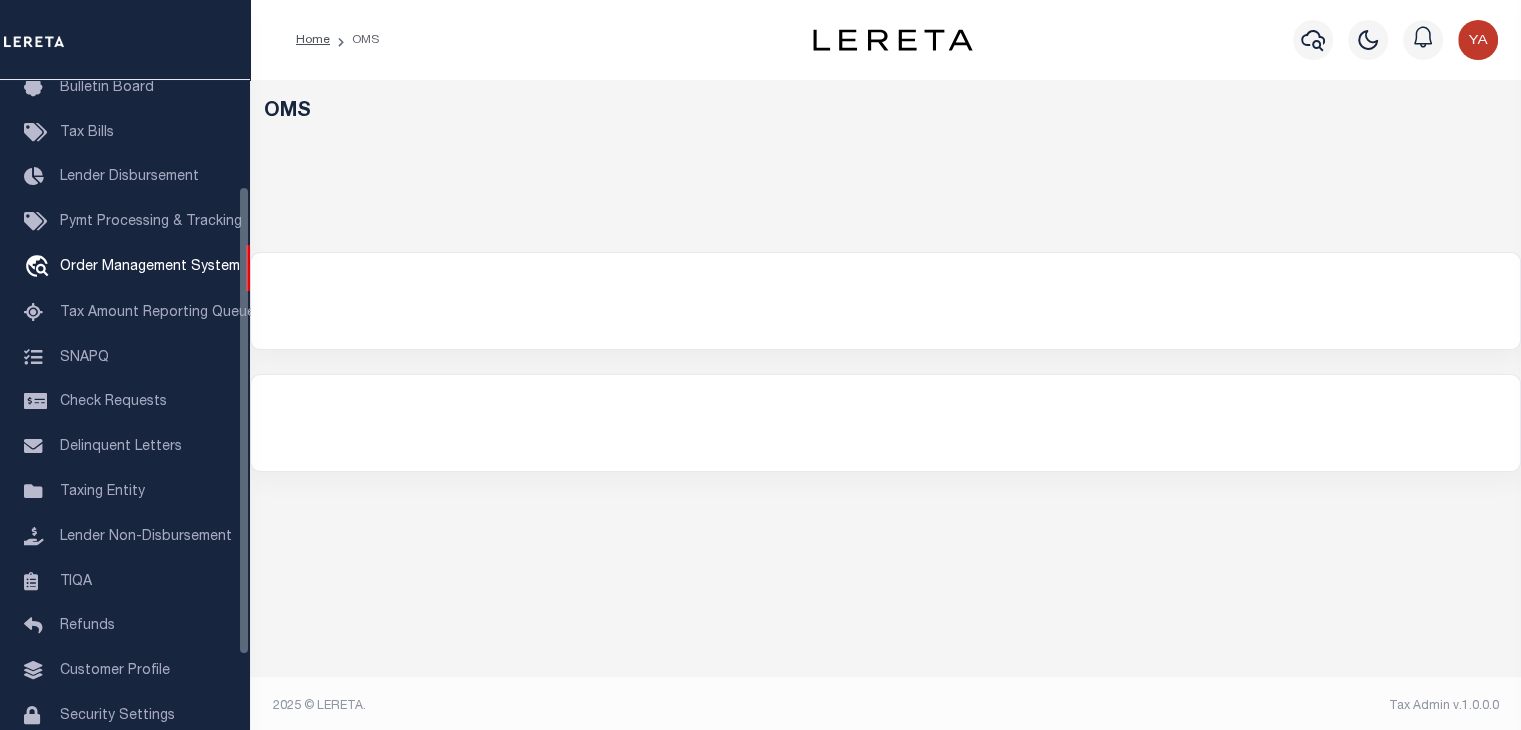 select on "200" 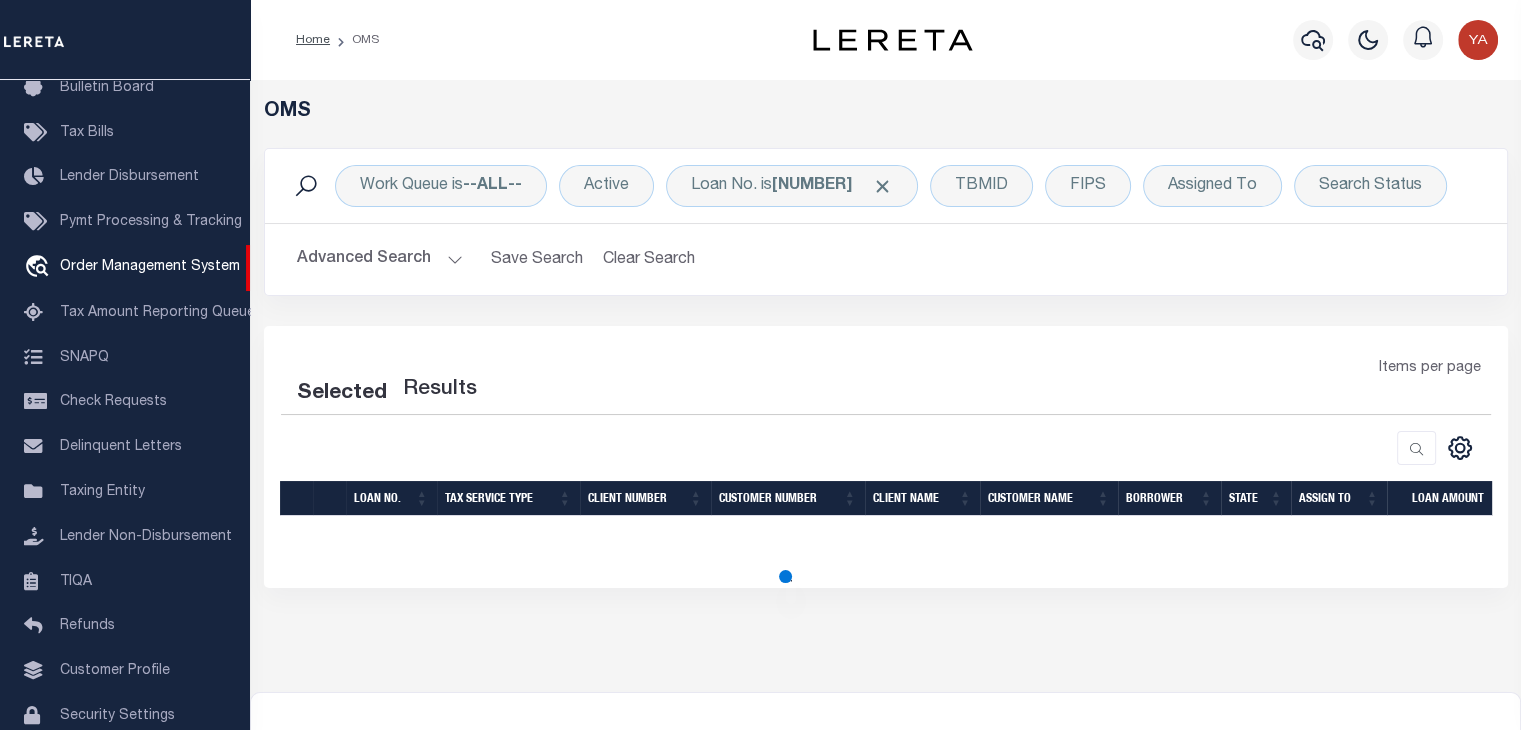 select on "200" 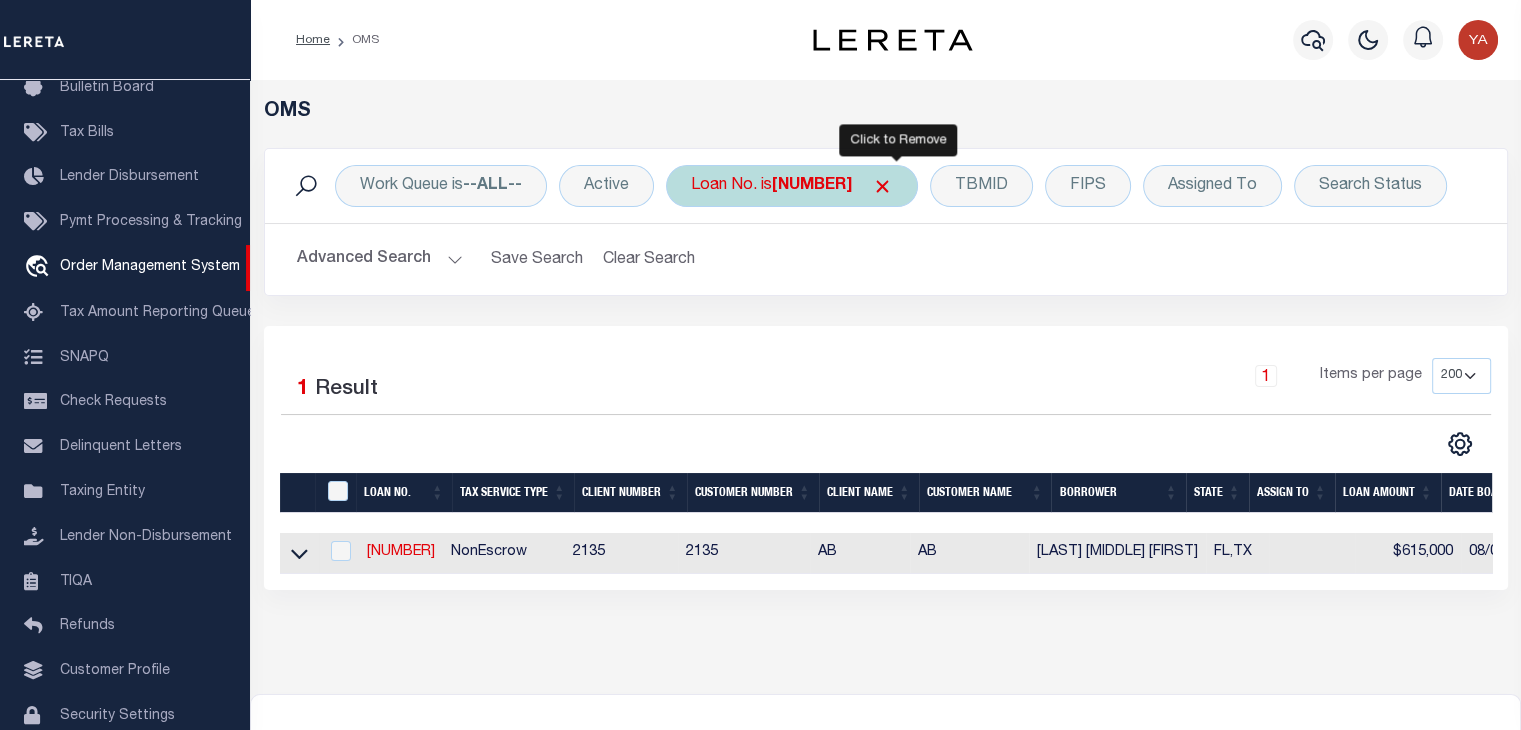 click at bounding box center [882, 186] 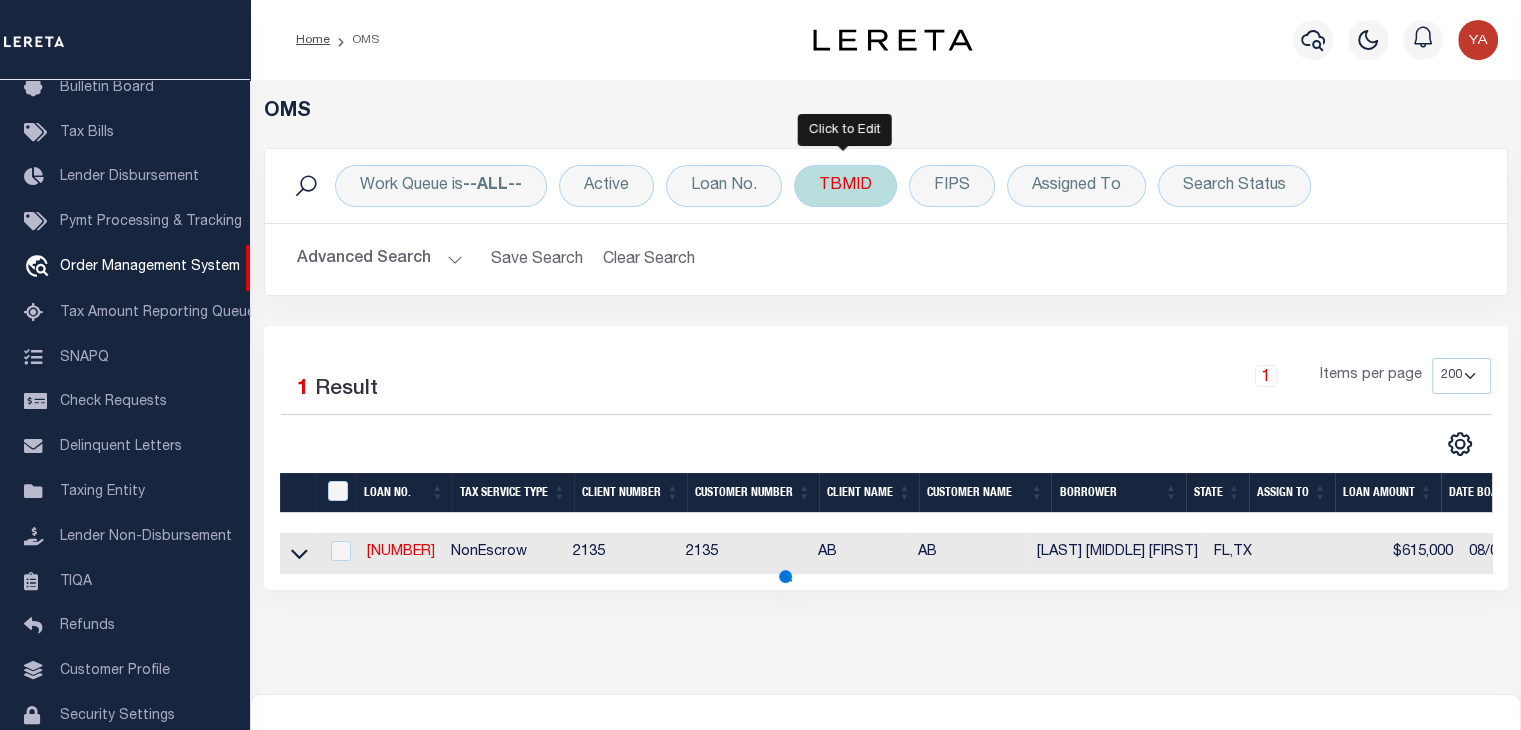 click on "TBMID" at bounding box center [845, 186] 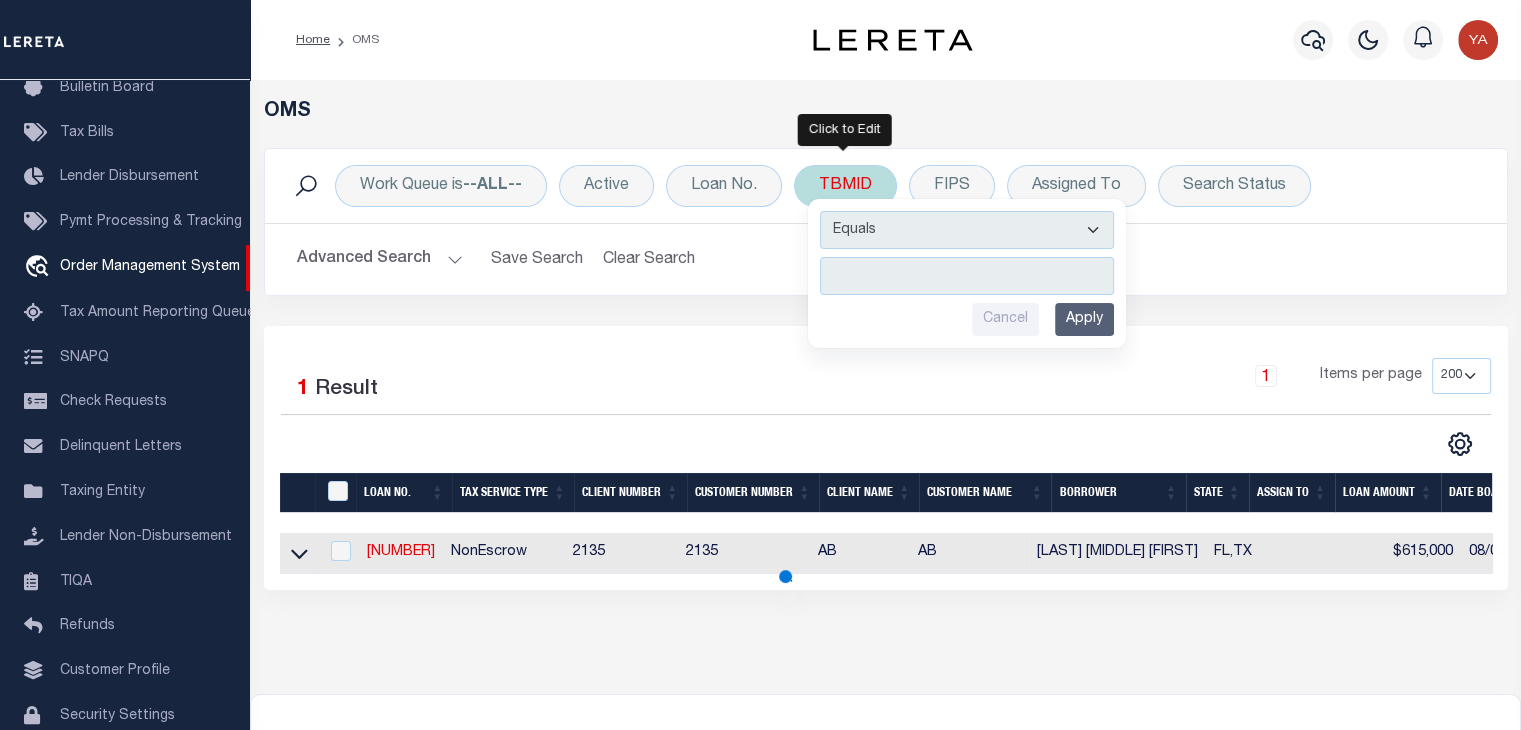 click at bounding box center (967, 276) 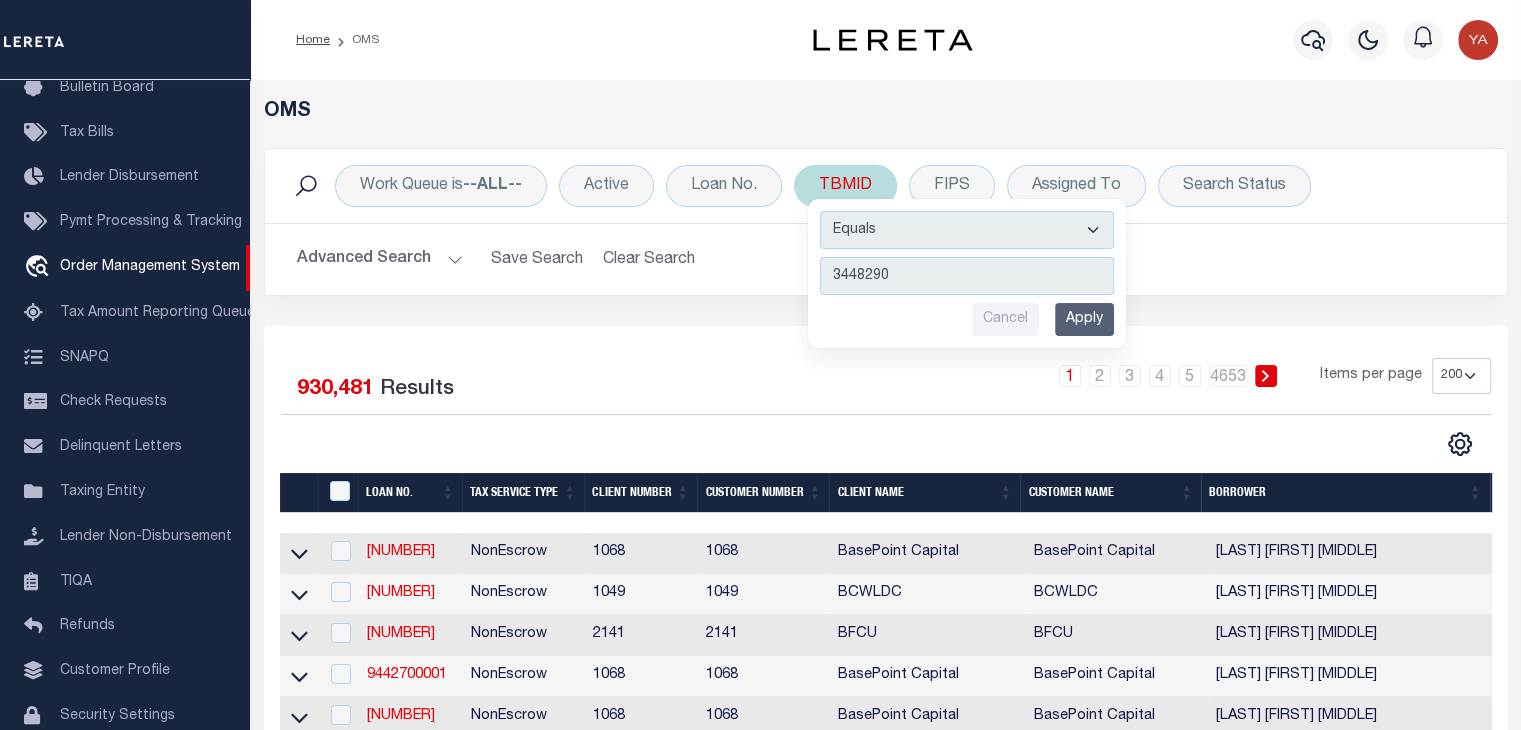 type on "3448290" 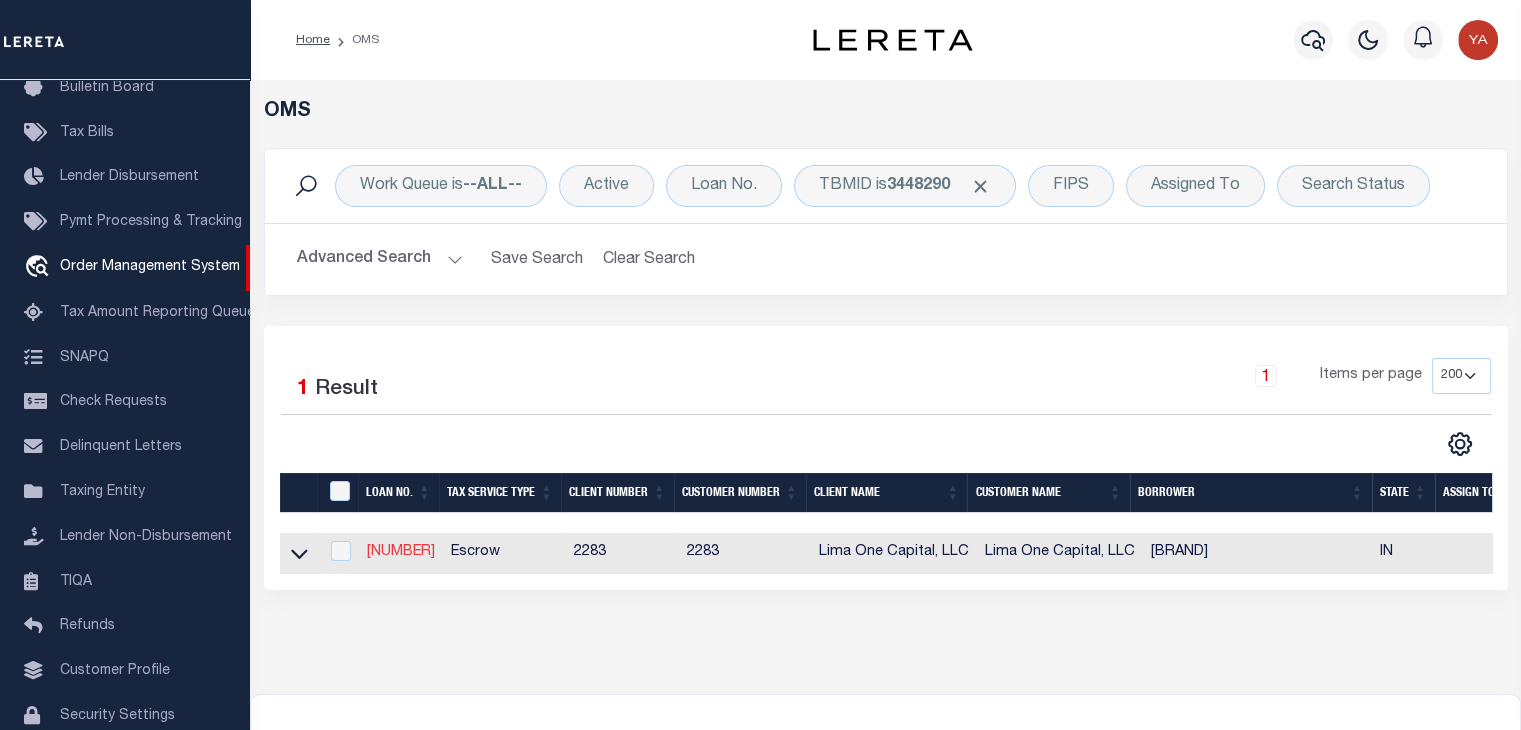 click on "117111" at bounding box center [401, 552] 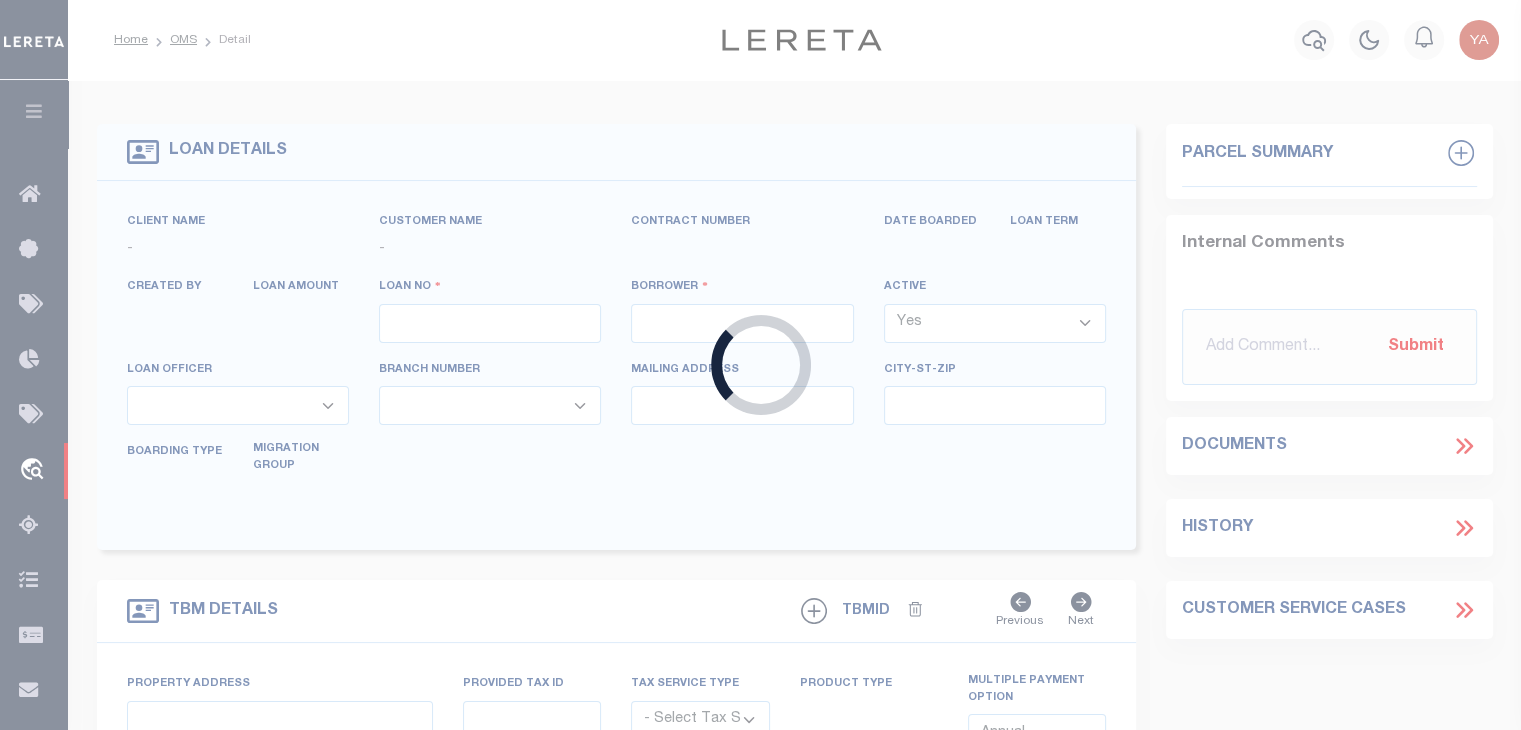 type on "117111" 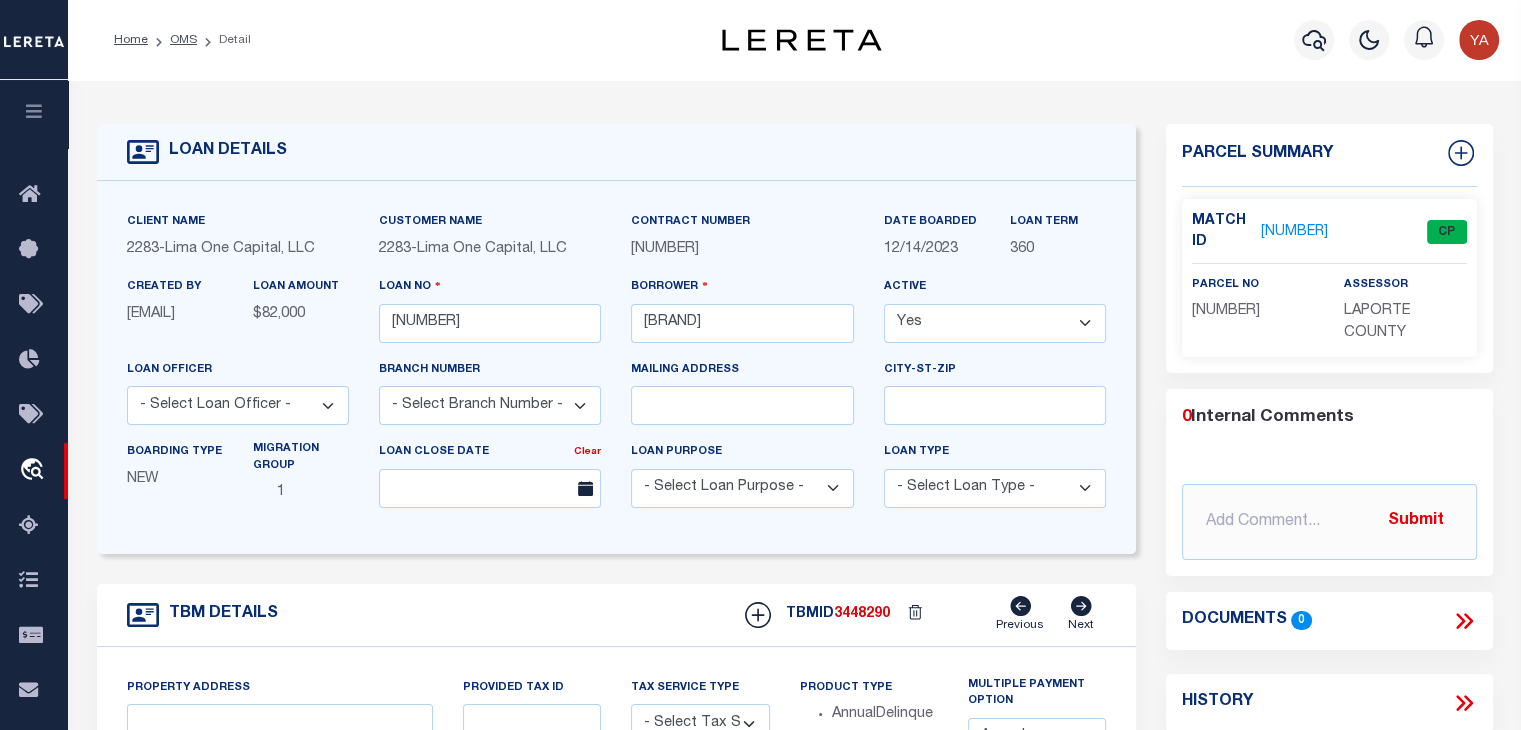 click on "2161747" at bounding box center (1294, 232) 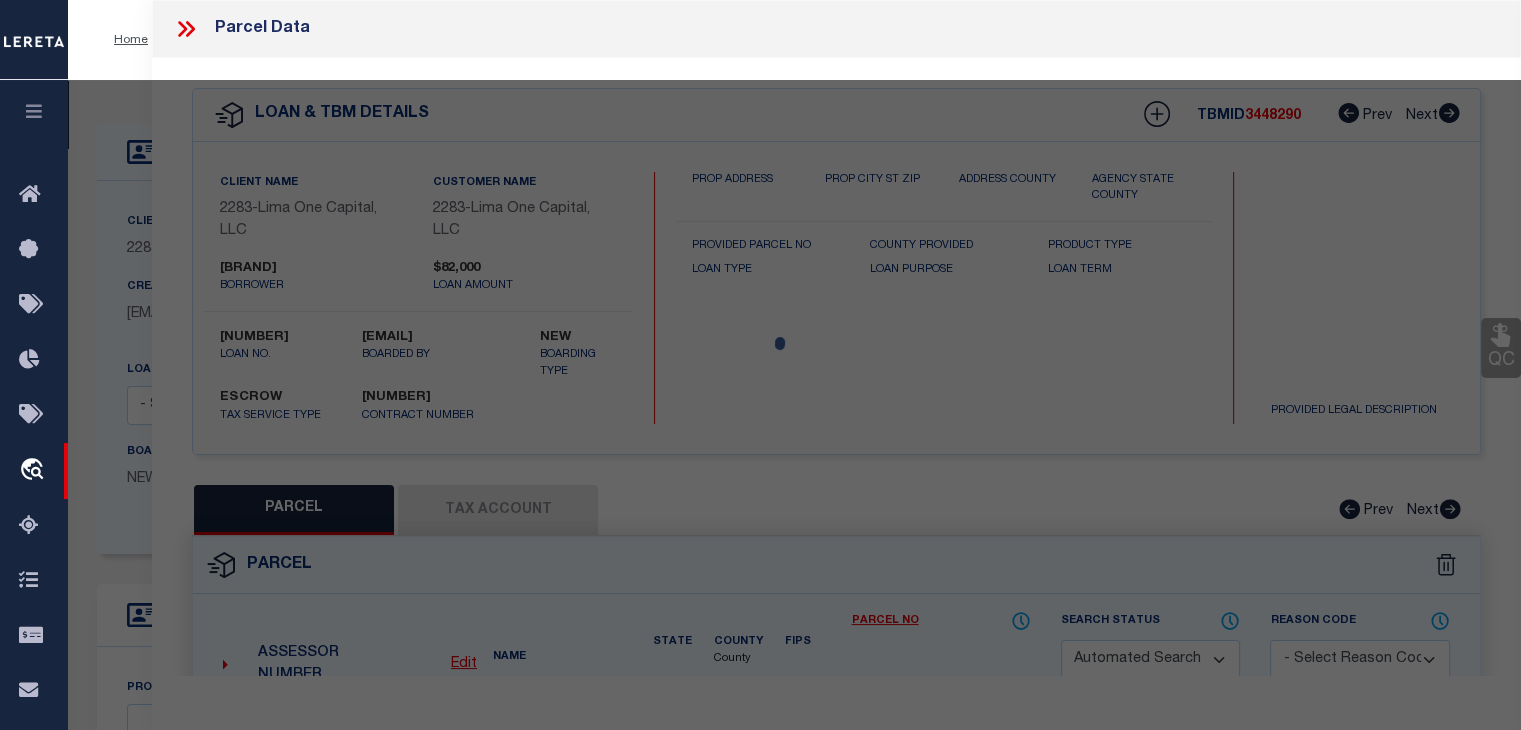 type on "405 WALKER STREET" 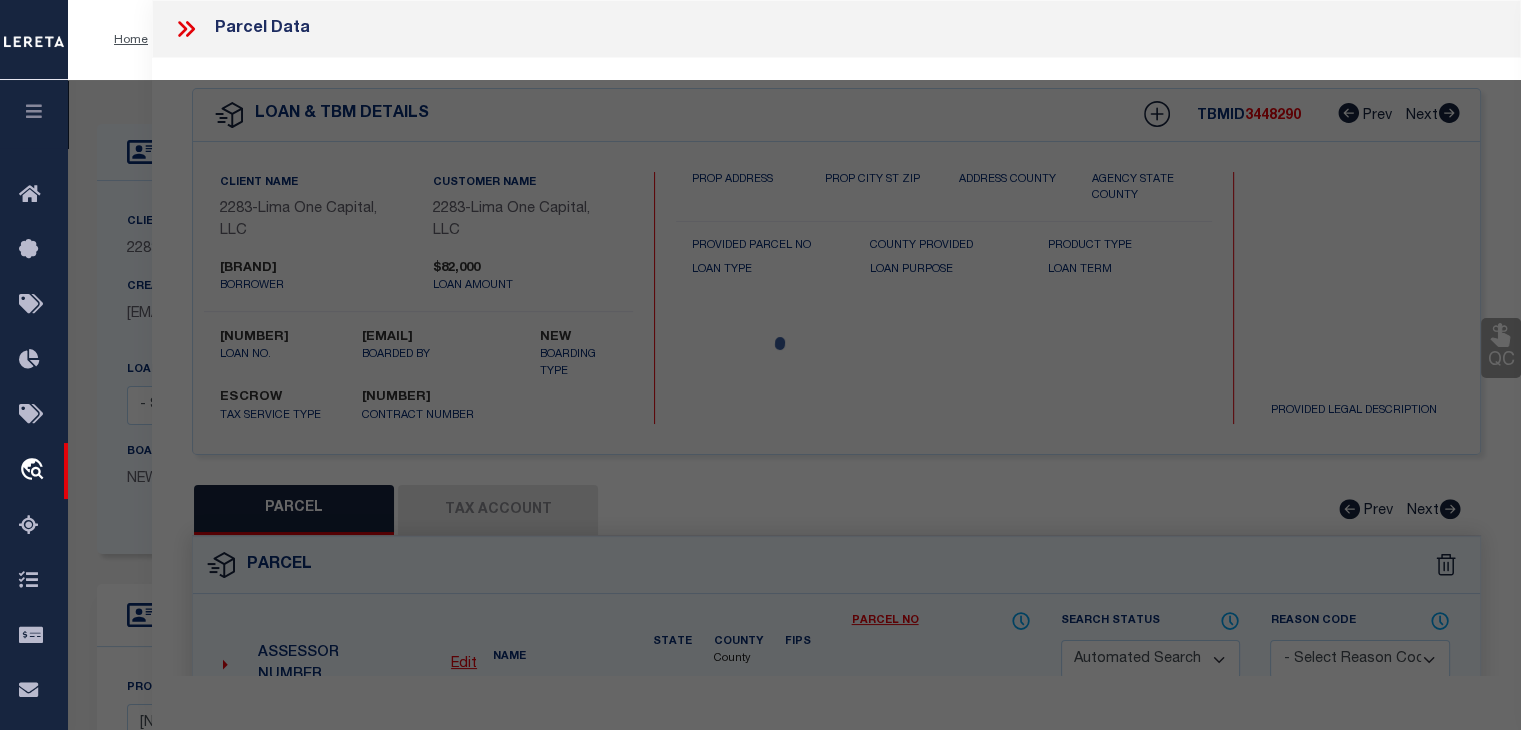 checkbox on "false" 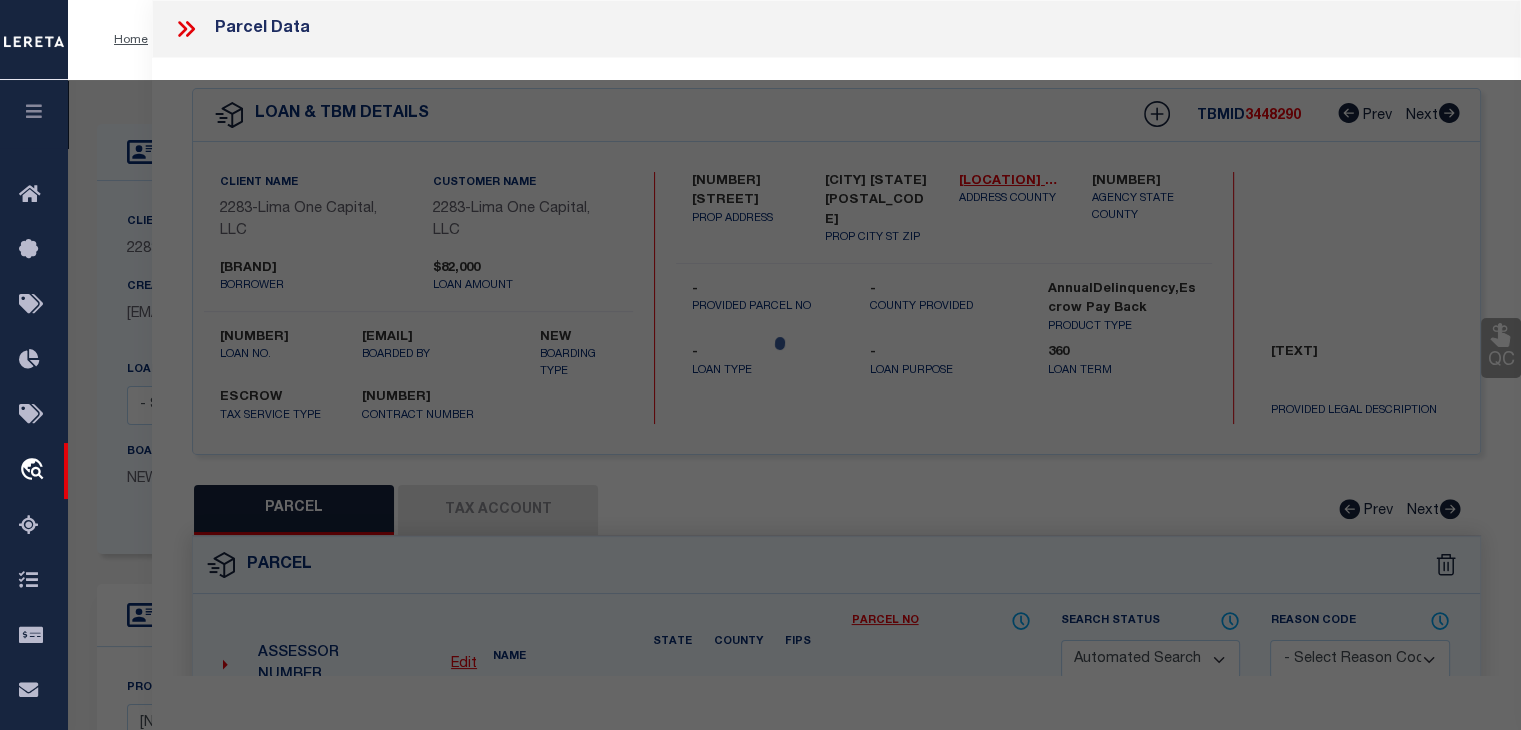 select on "CP" 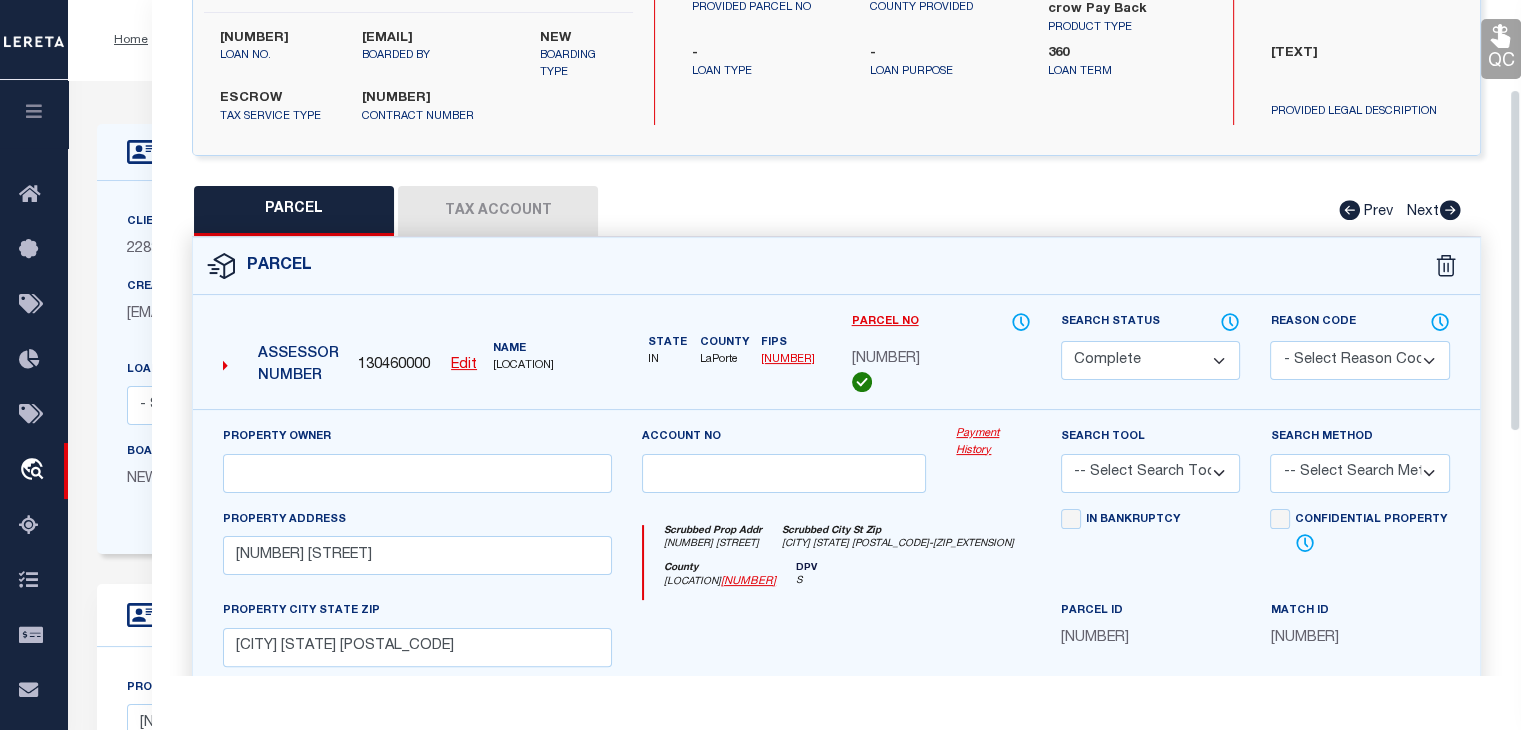 scroll, scrollTop: 300, scrollLeft: 0, axis: vertical 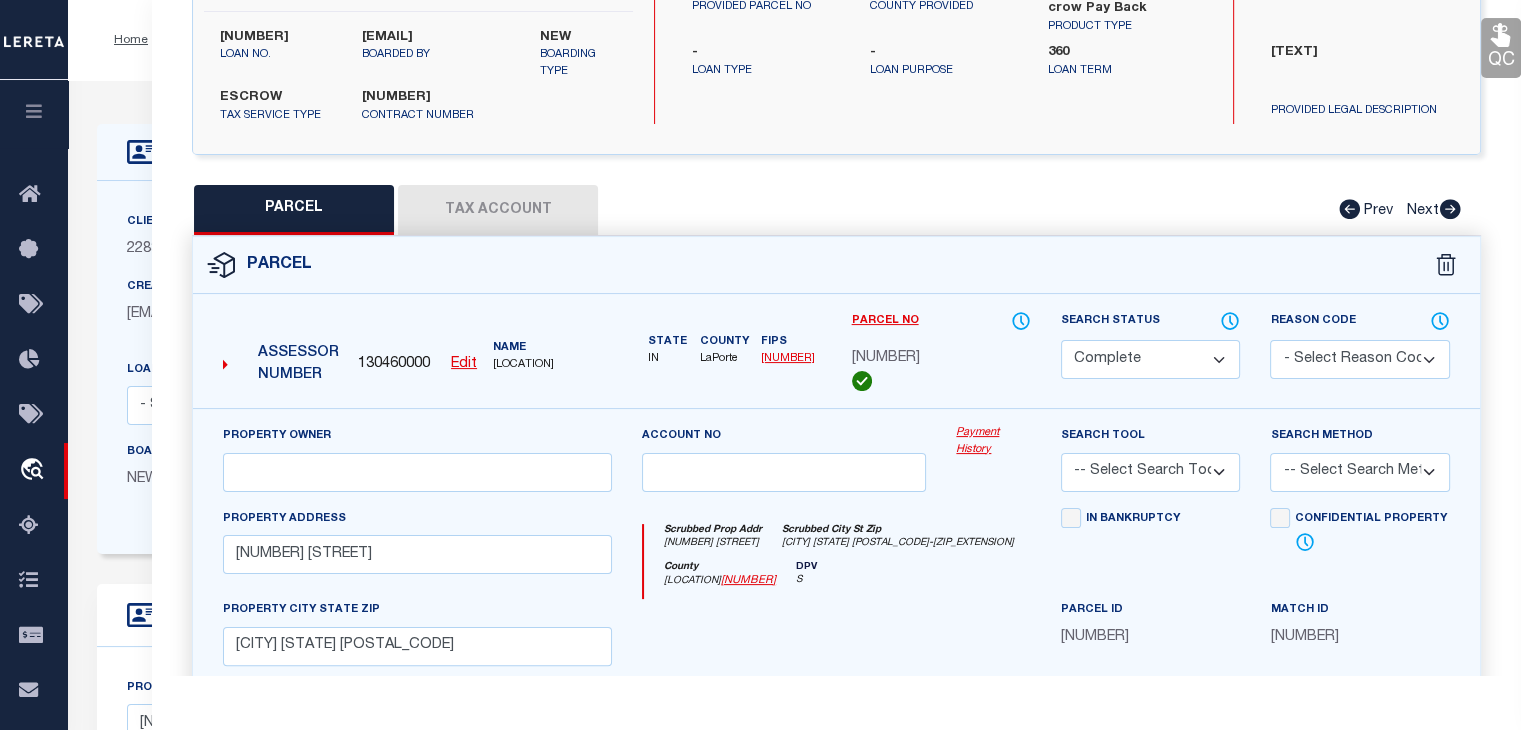 click on "Payment History" at bounding box center [993, 441] 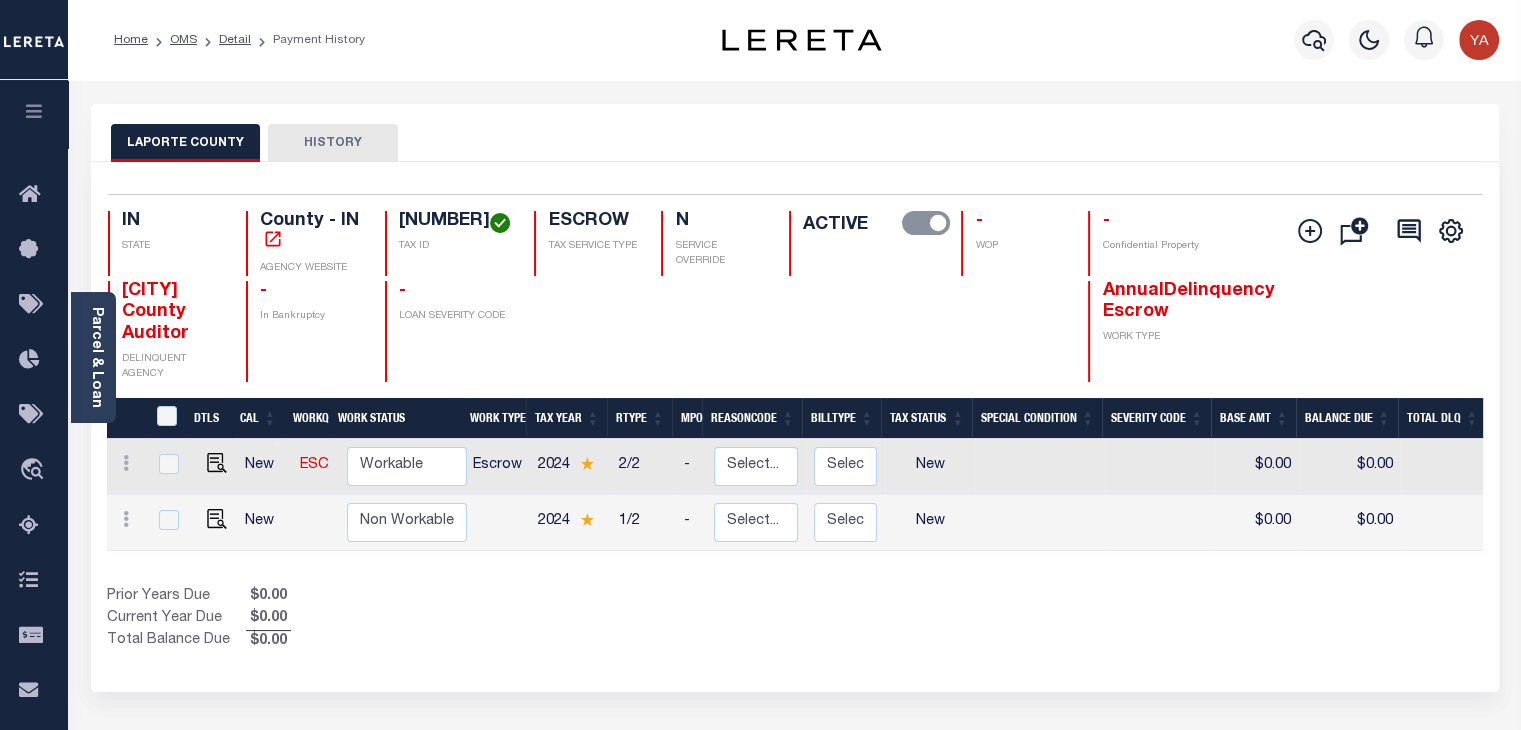 scroll, scrollTop: 100, scrollLeft: 0, axis: vertical 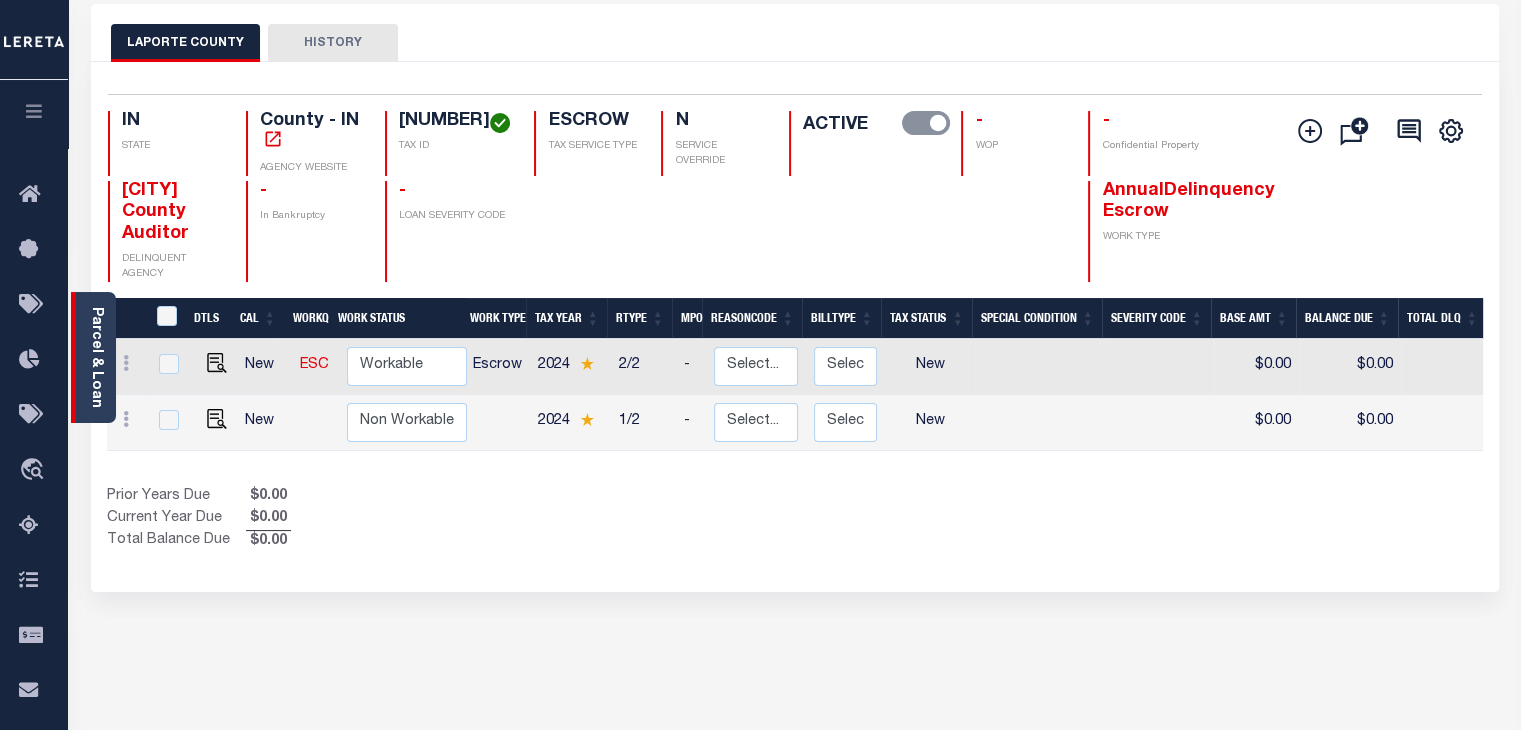 click on "Parcel & Loan" at bounding box center (93, 357) 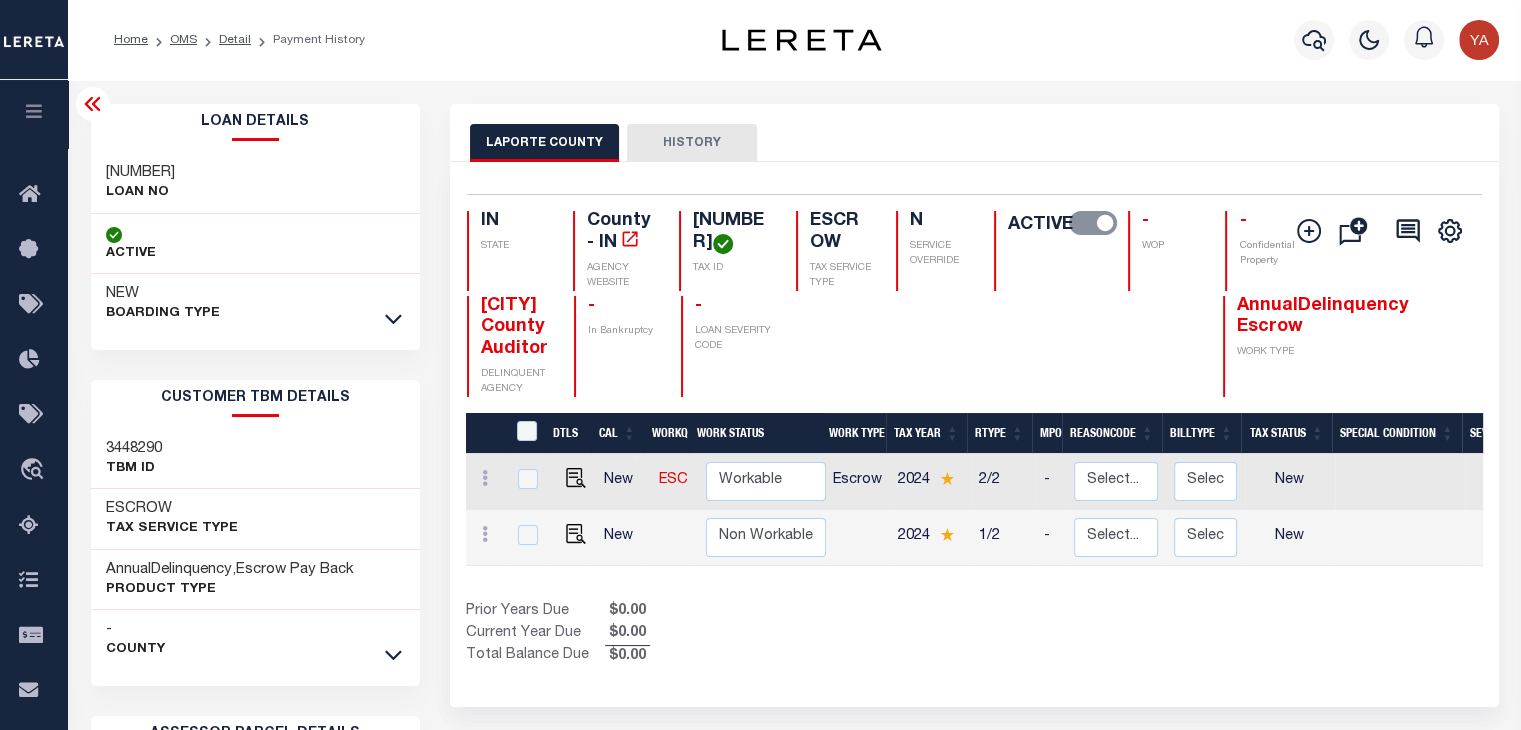 scroll, scrollTop: 0, scrollLeft: 0, axis: both 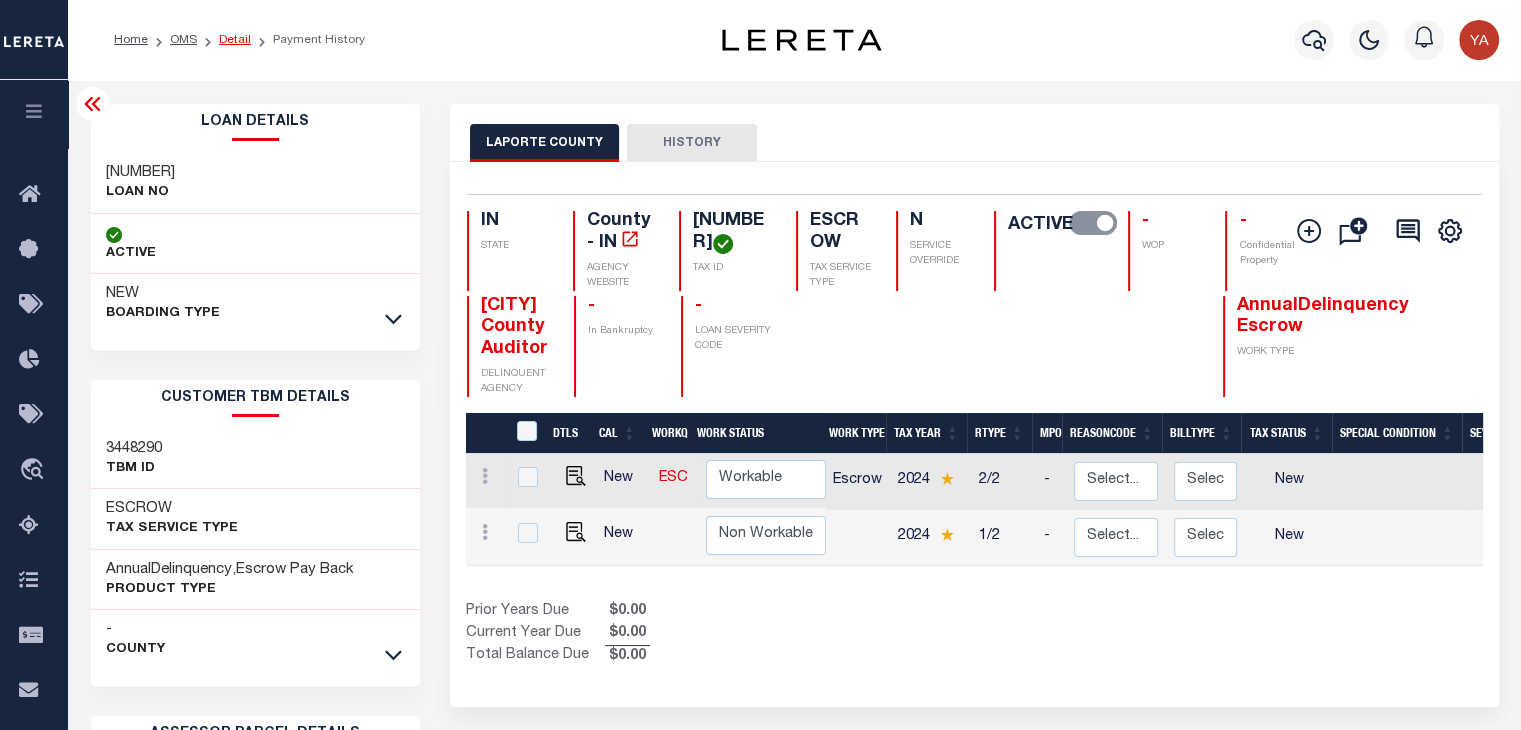 click on "Detail" at bounding box center (235, 40) 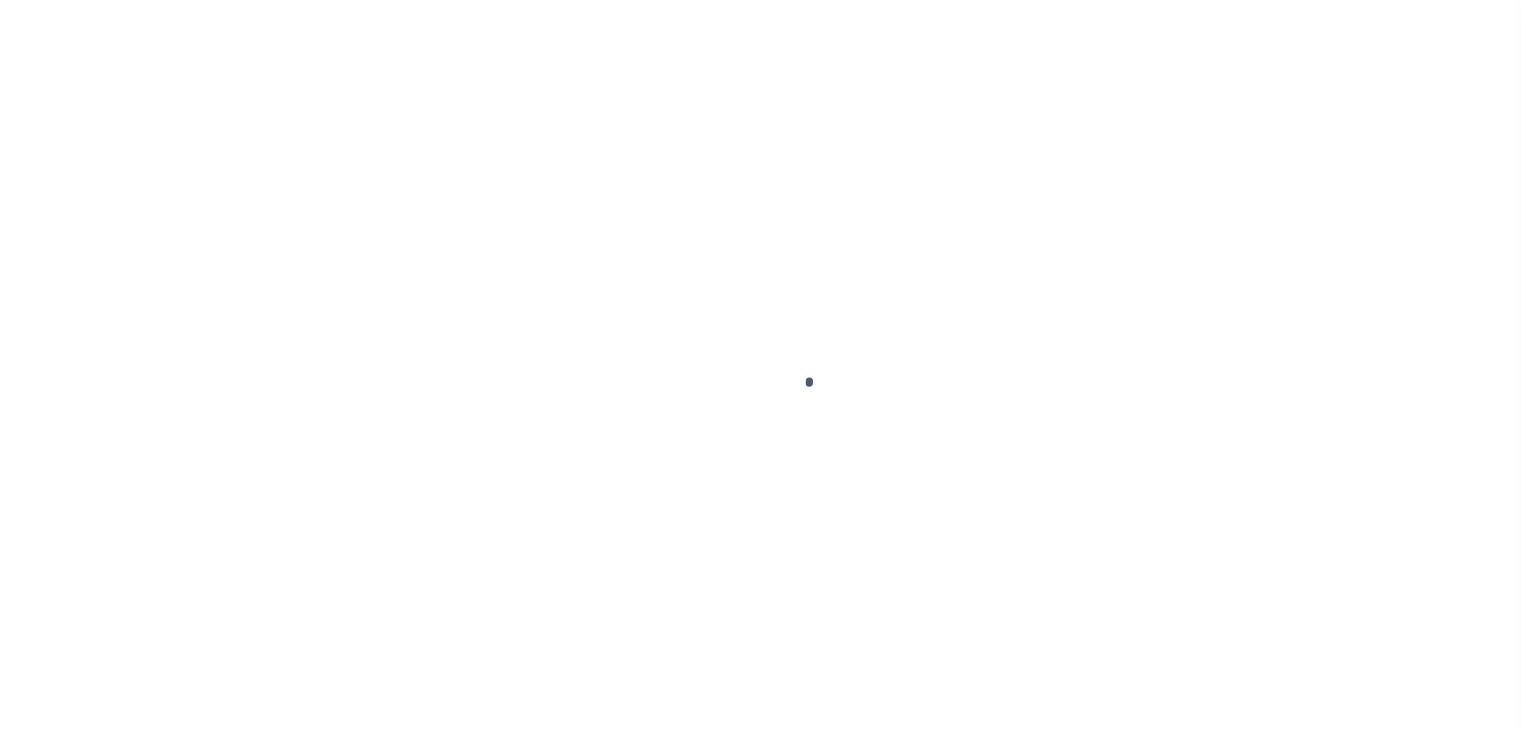 scroll, scrollTop: 0, scrollLeft: 0, axis: both 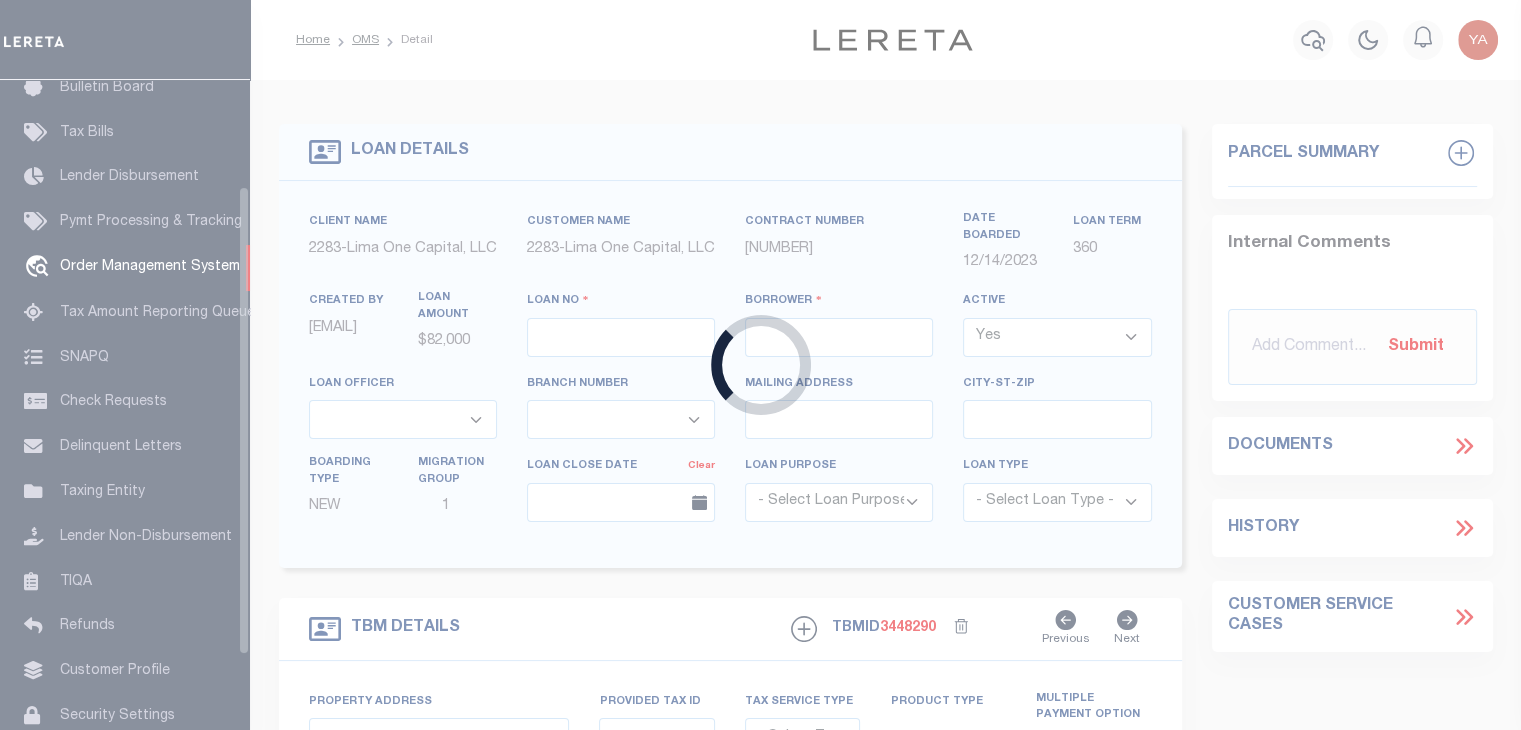 type on "[NUMBER]" 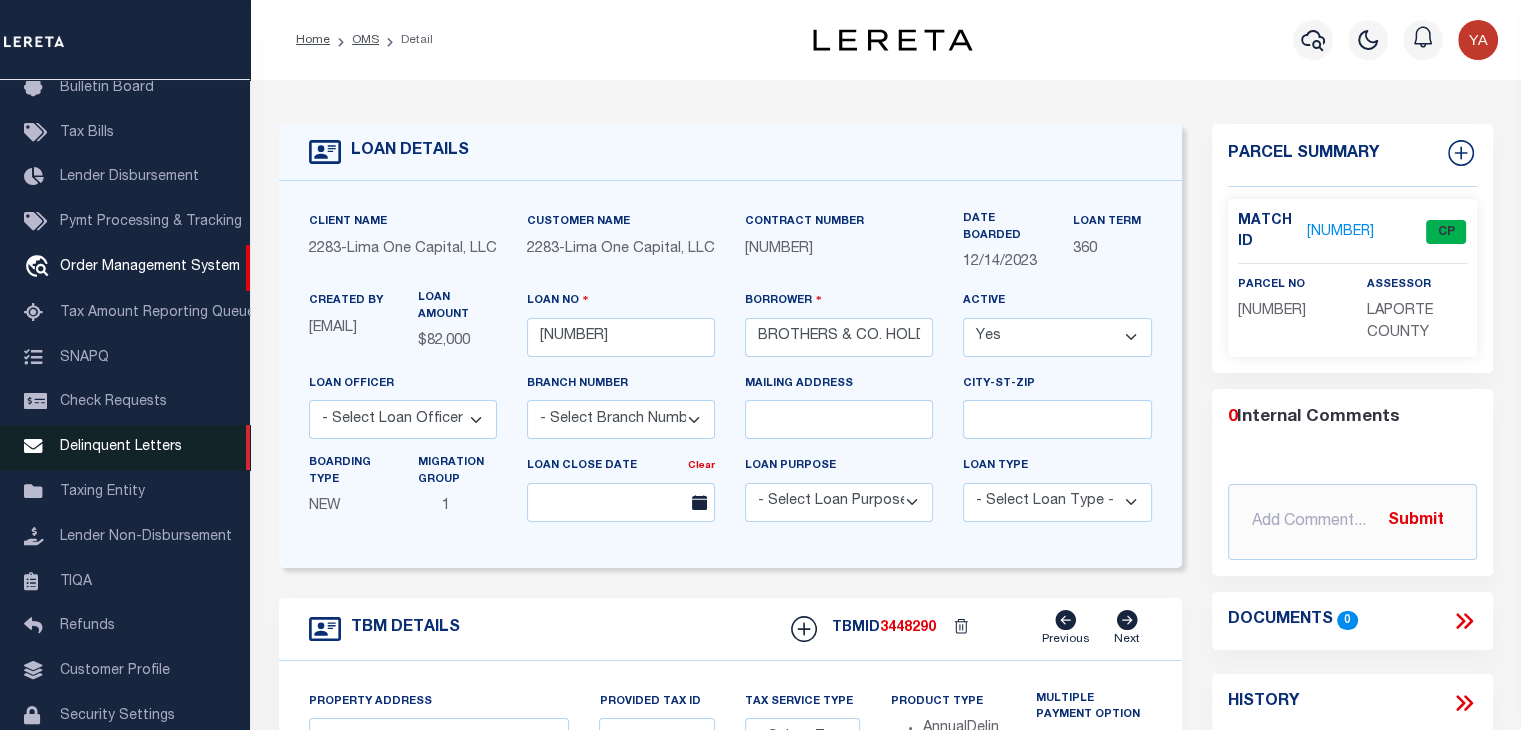 type on "[NUMBER] [STREET]" 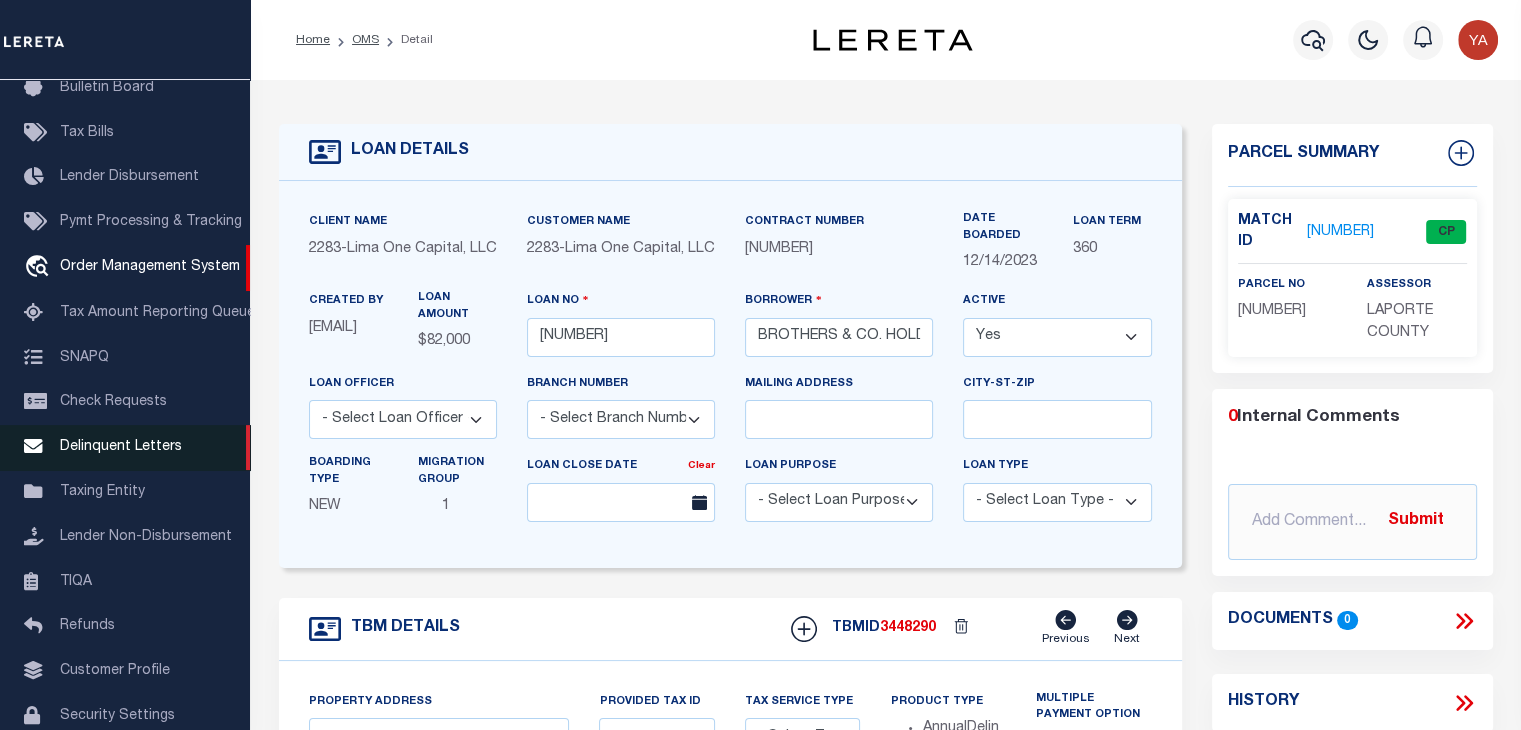 radio on "true" 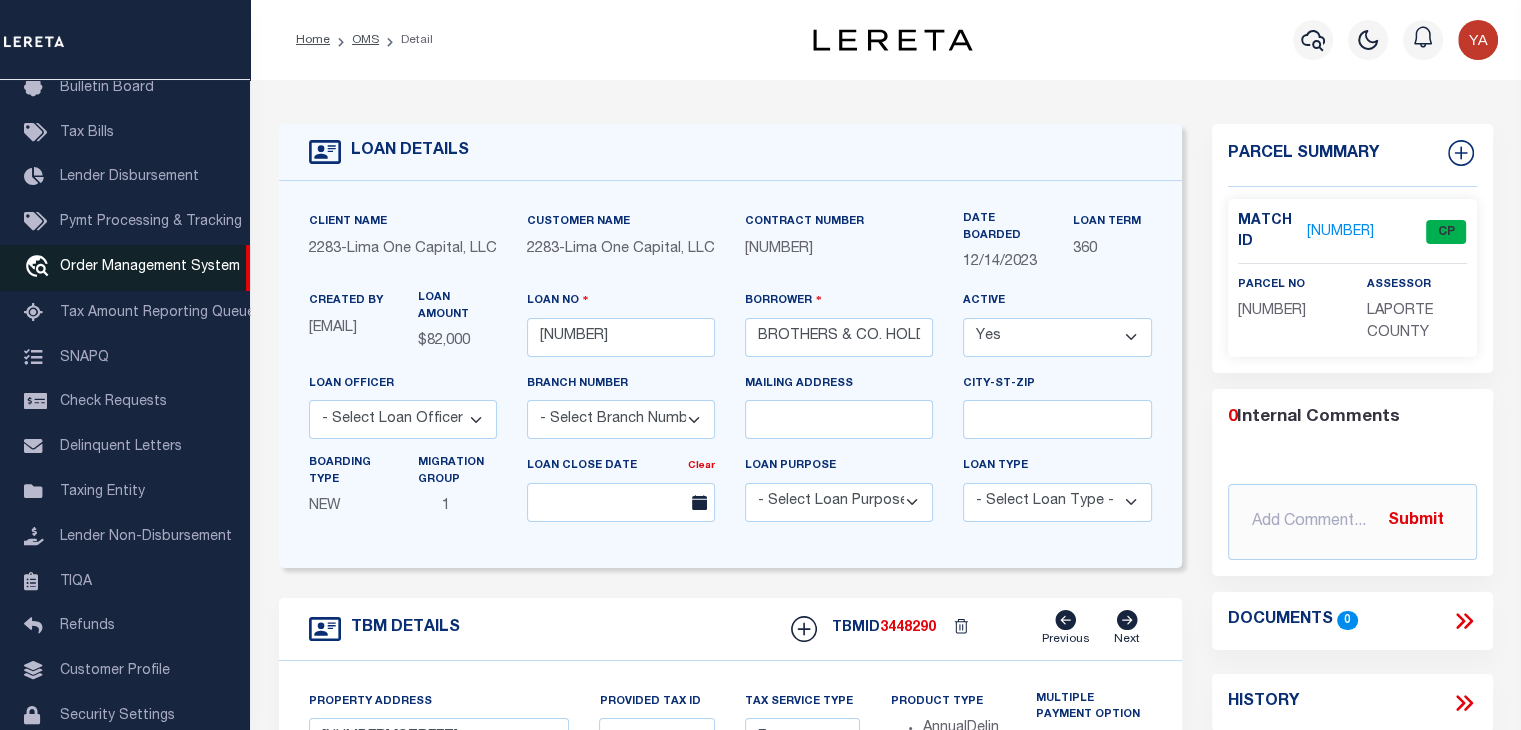 click on "Order Management System" at bounding box center [150, 267] 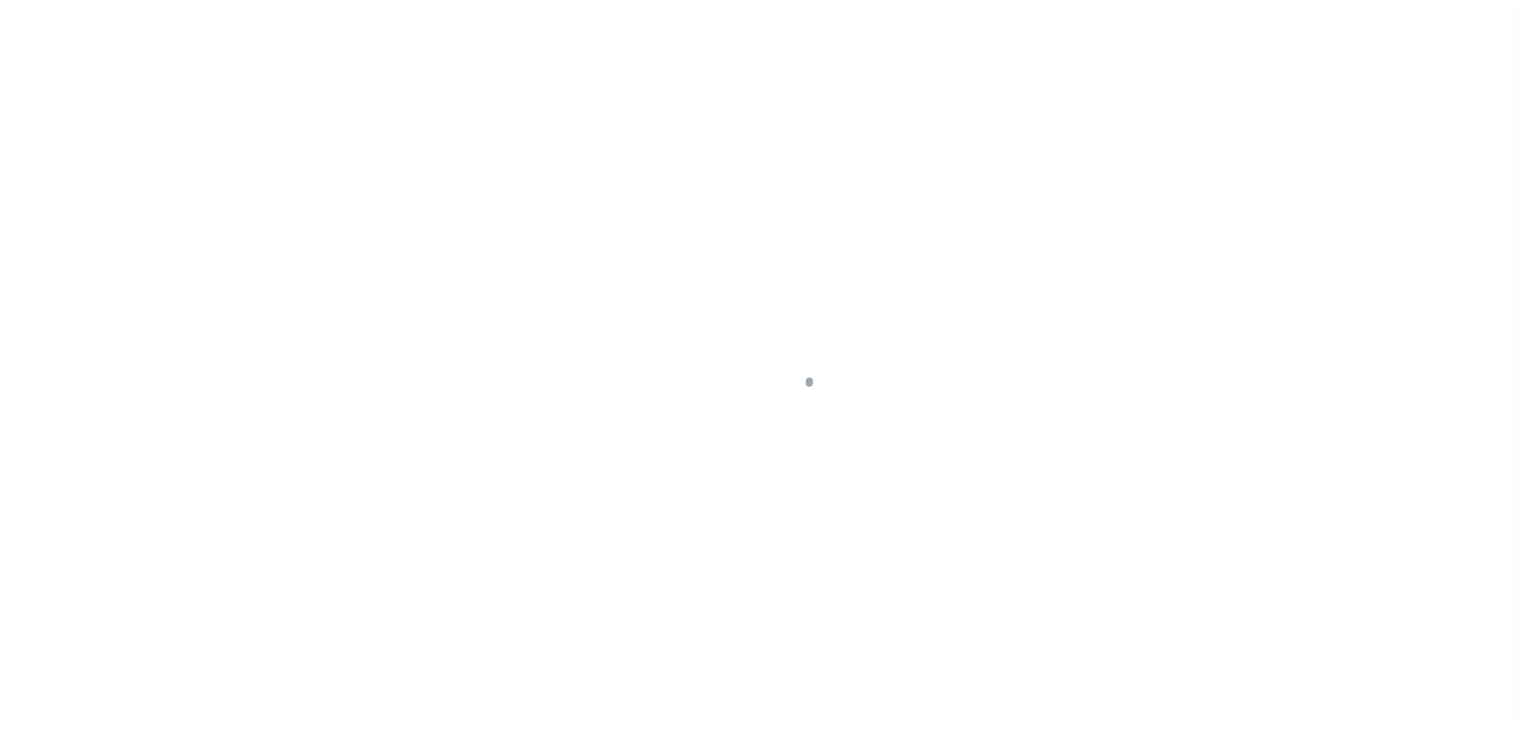 scroll, scrollTop: 0, scrollLeft: 0, axis: both 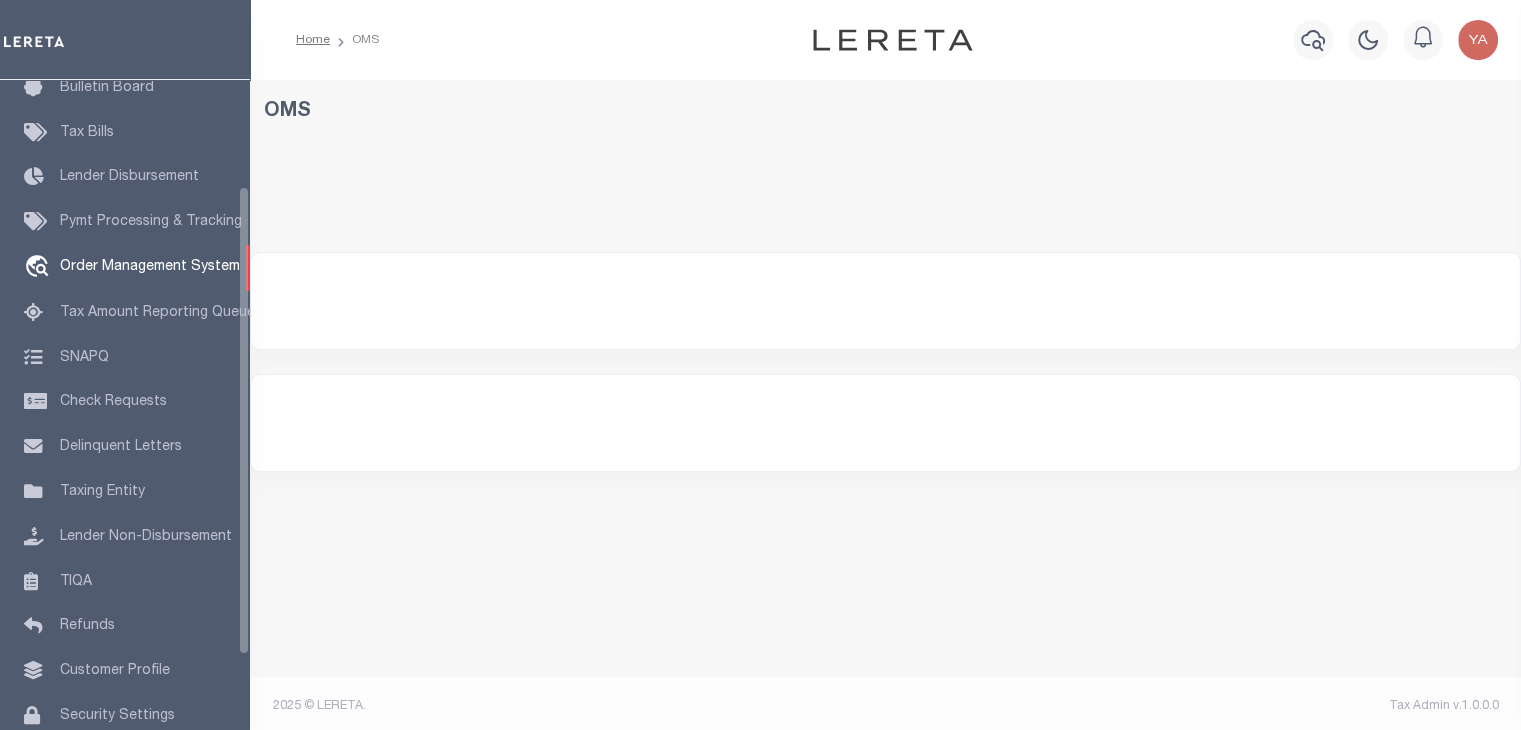 select on "200" 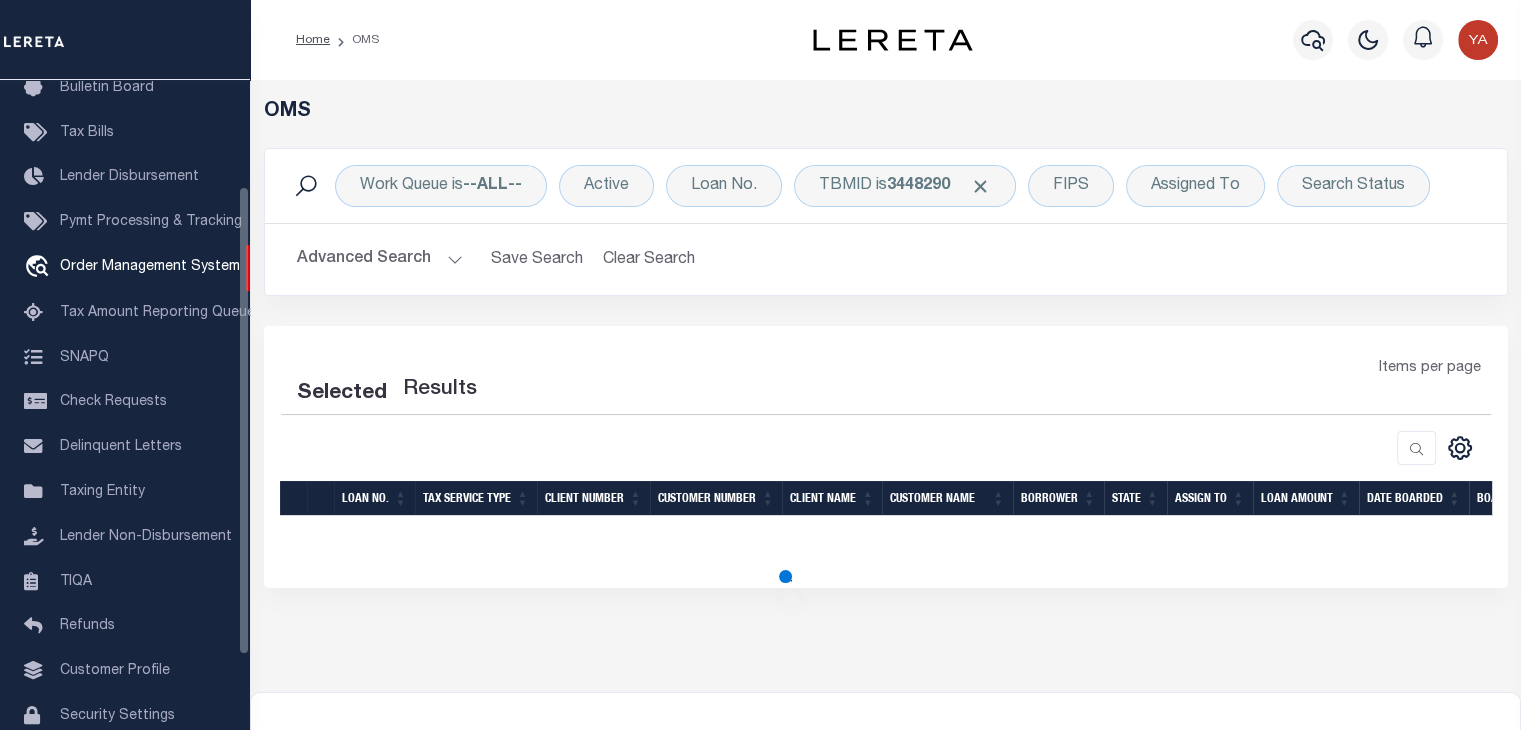 select on "200" 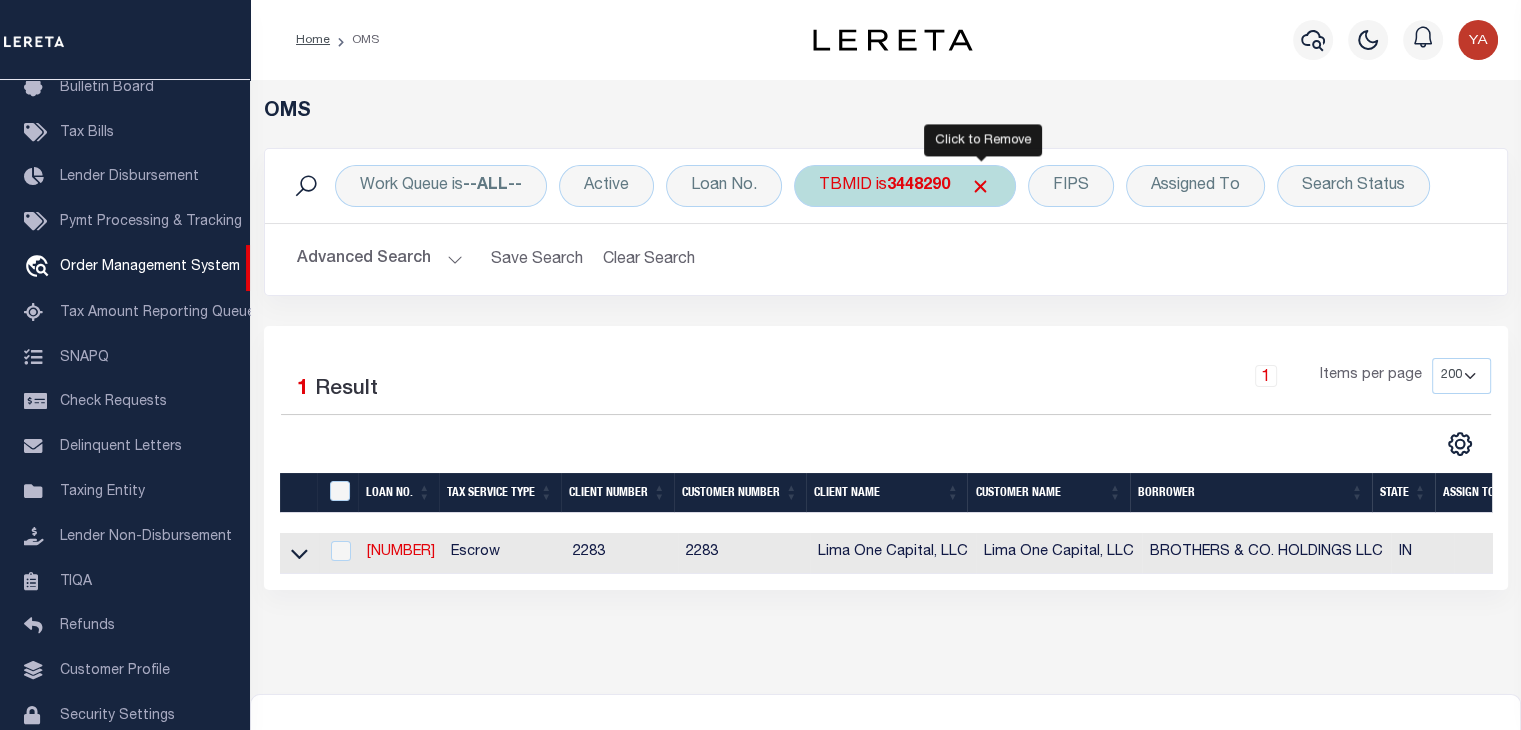 click at bounding box center [980, 186] 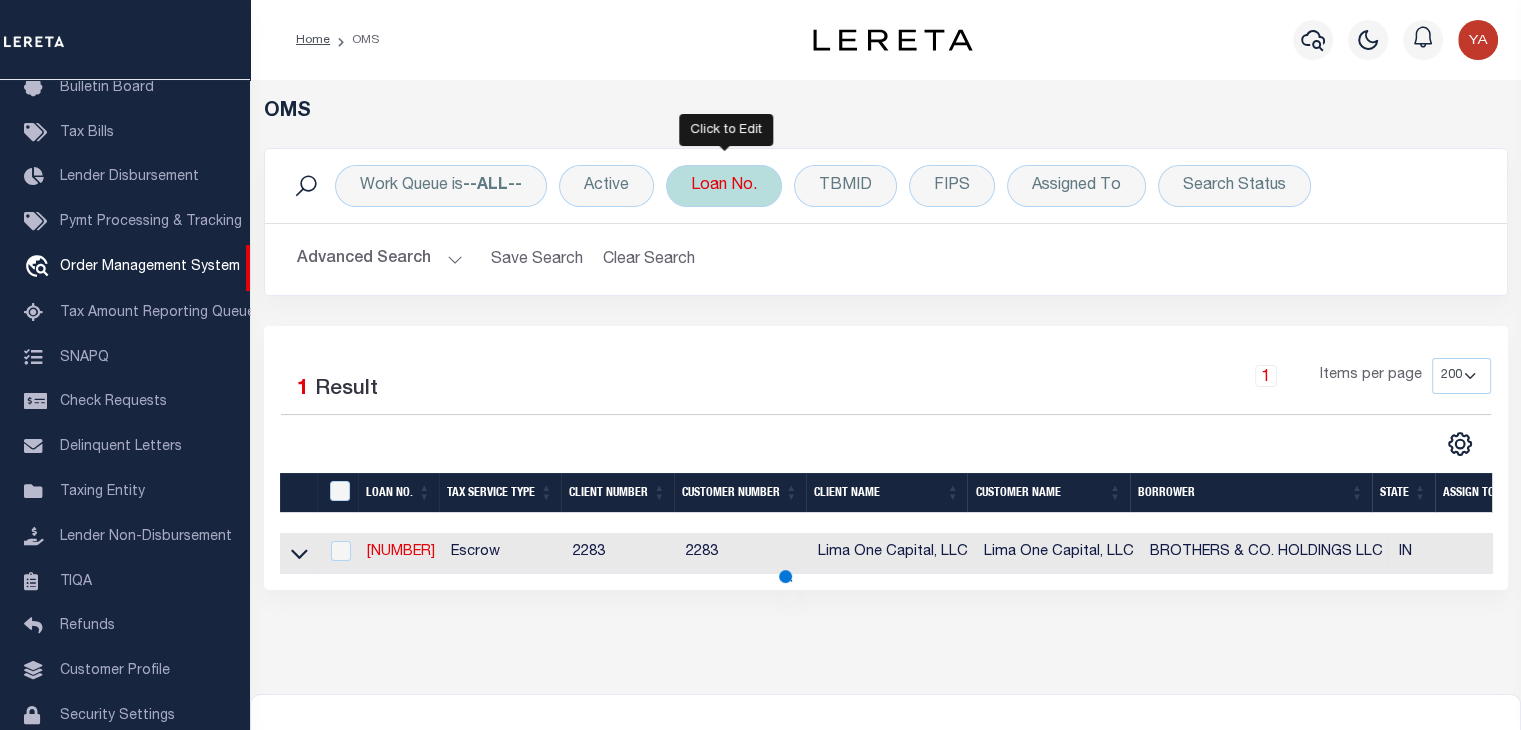 click on "Loan No." at bounding box center (724, 186) 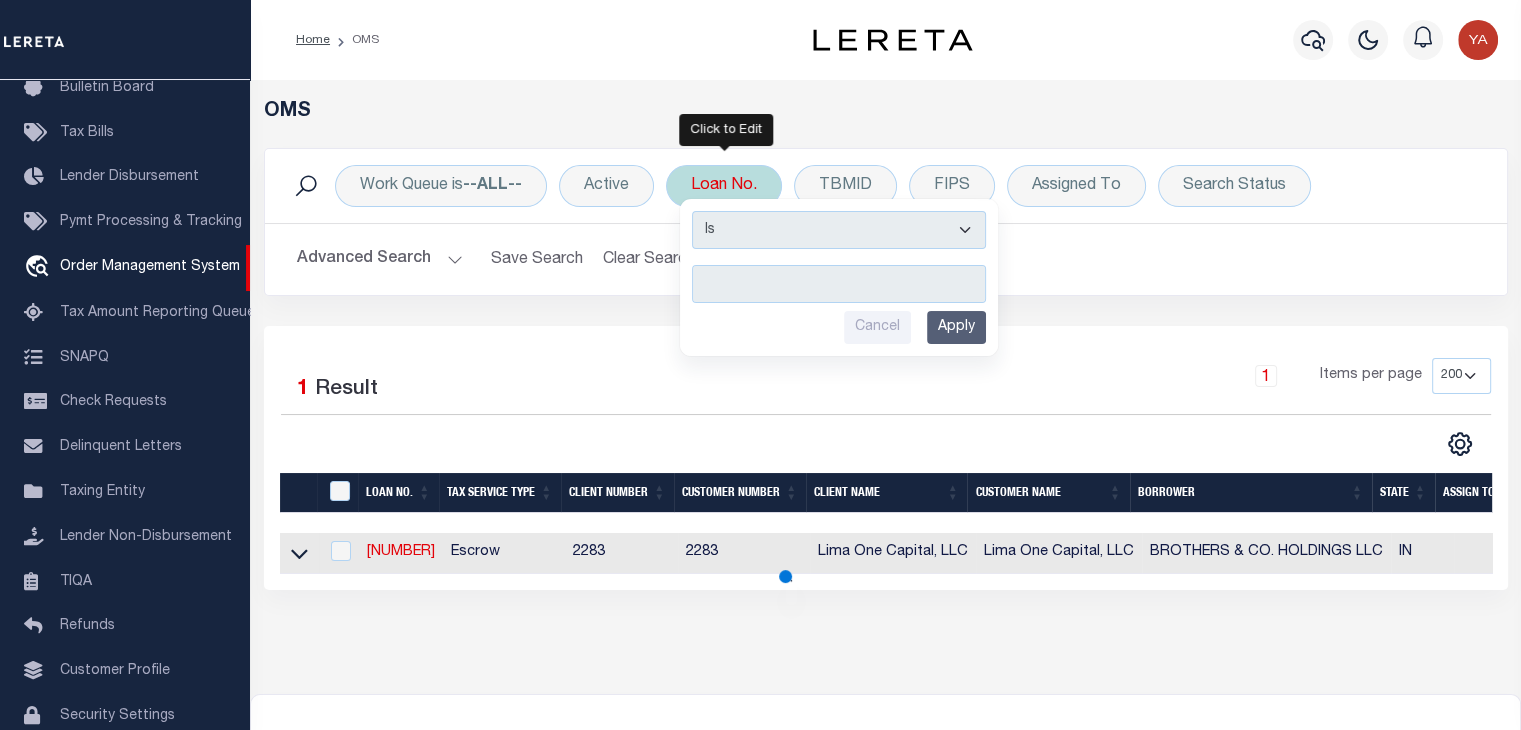 click at bounding box center [839, 284] 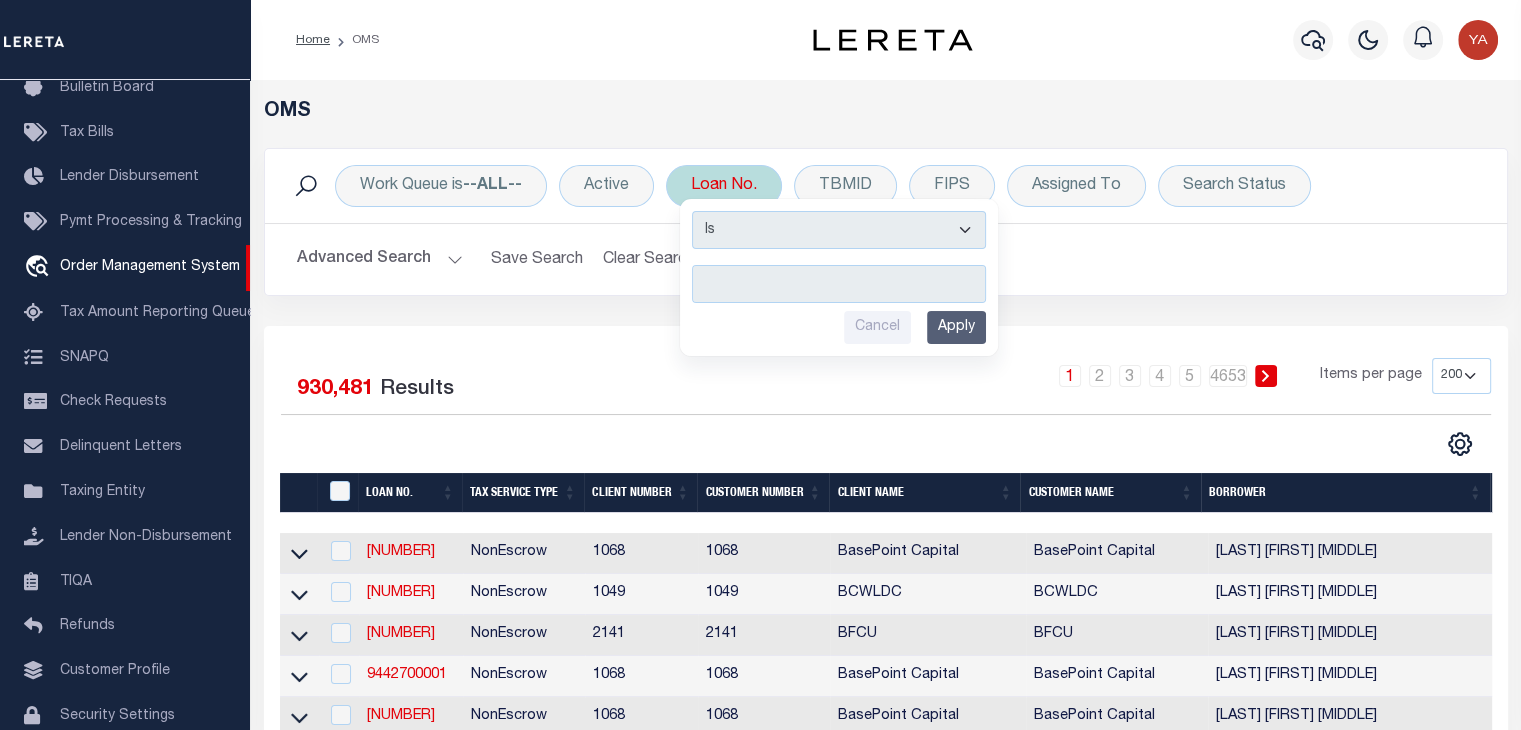 click at bounding box center [839, 284] 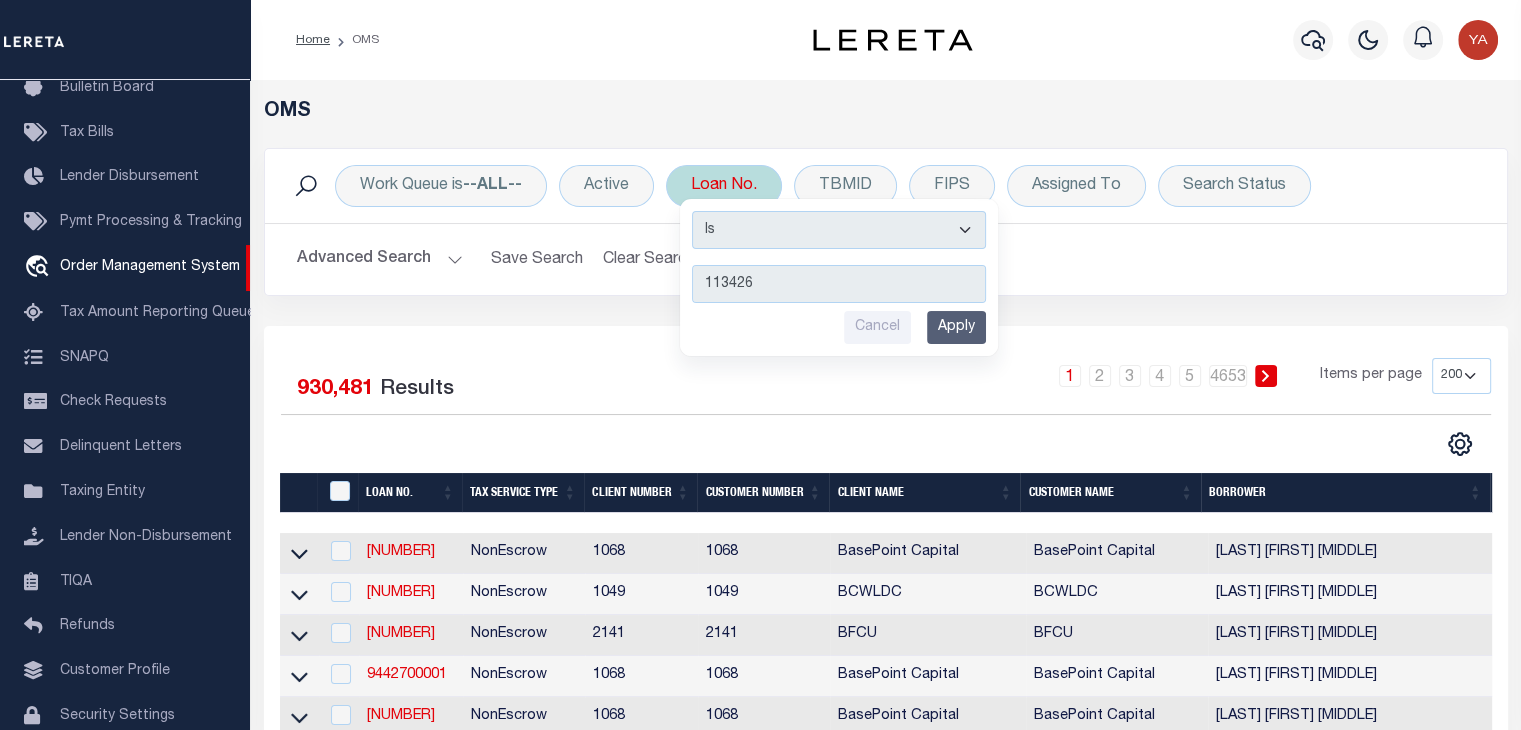 type on "113426" 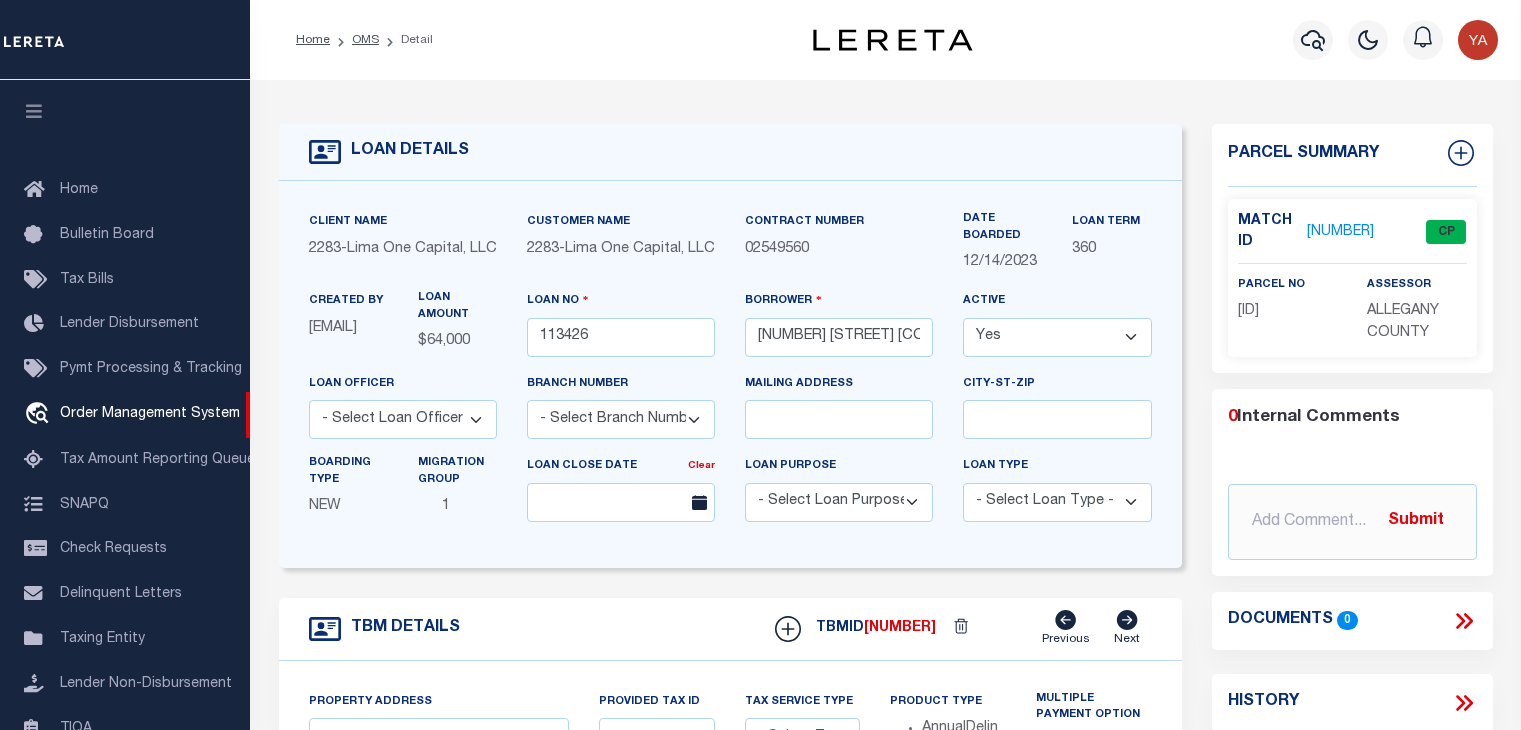 type on "[NUMBER] [STREET]" 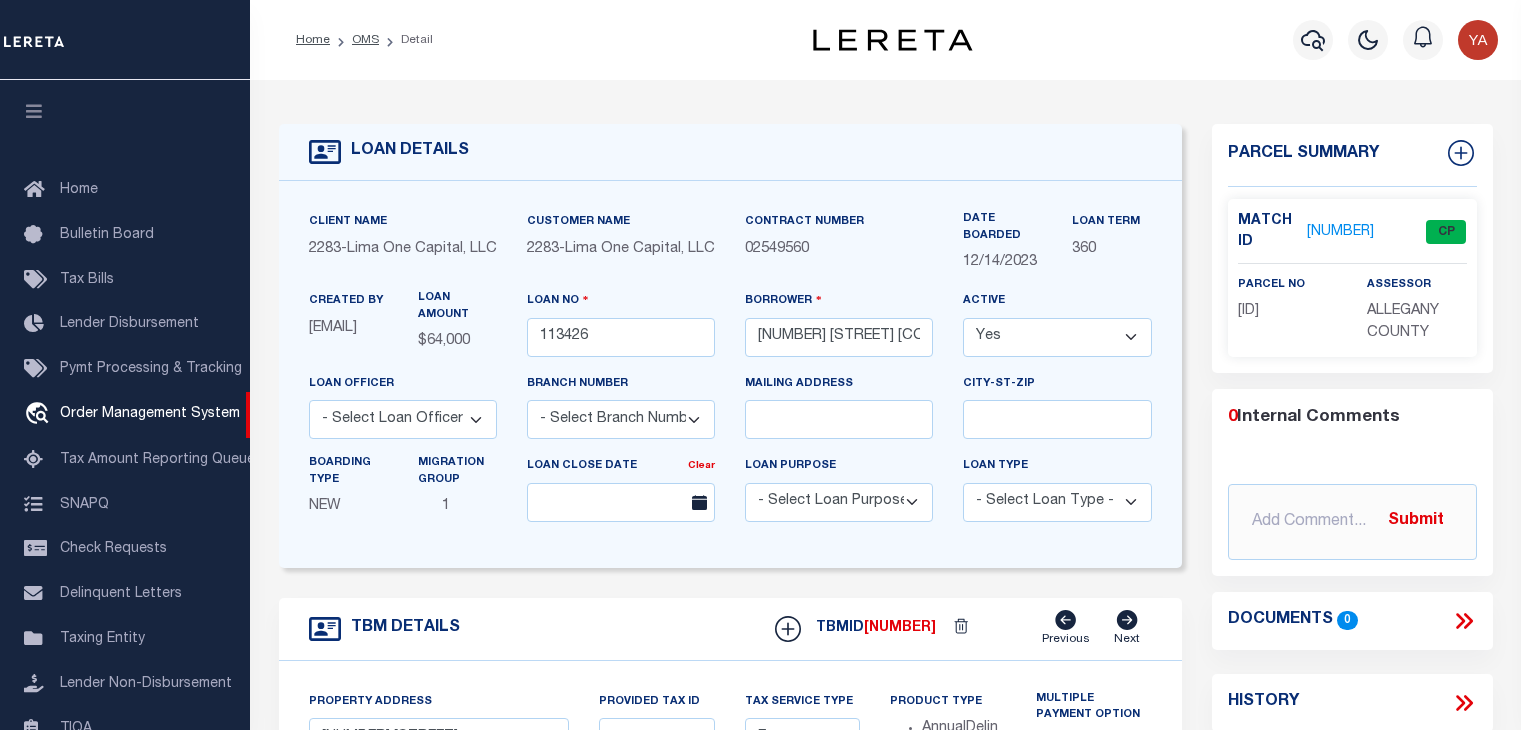 select on "2" 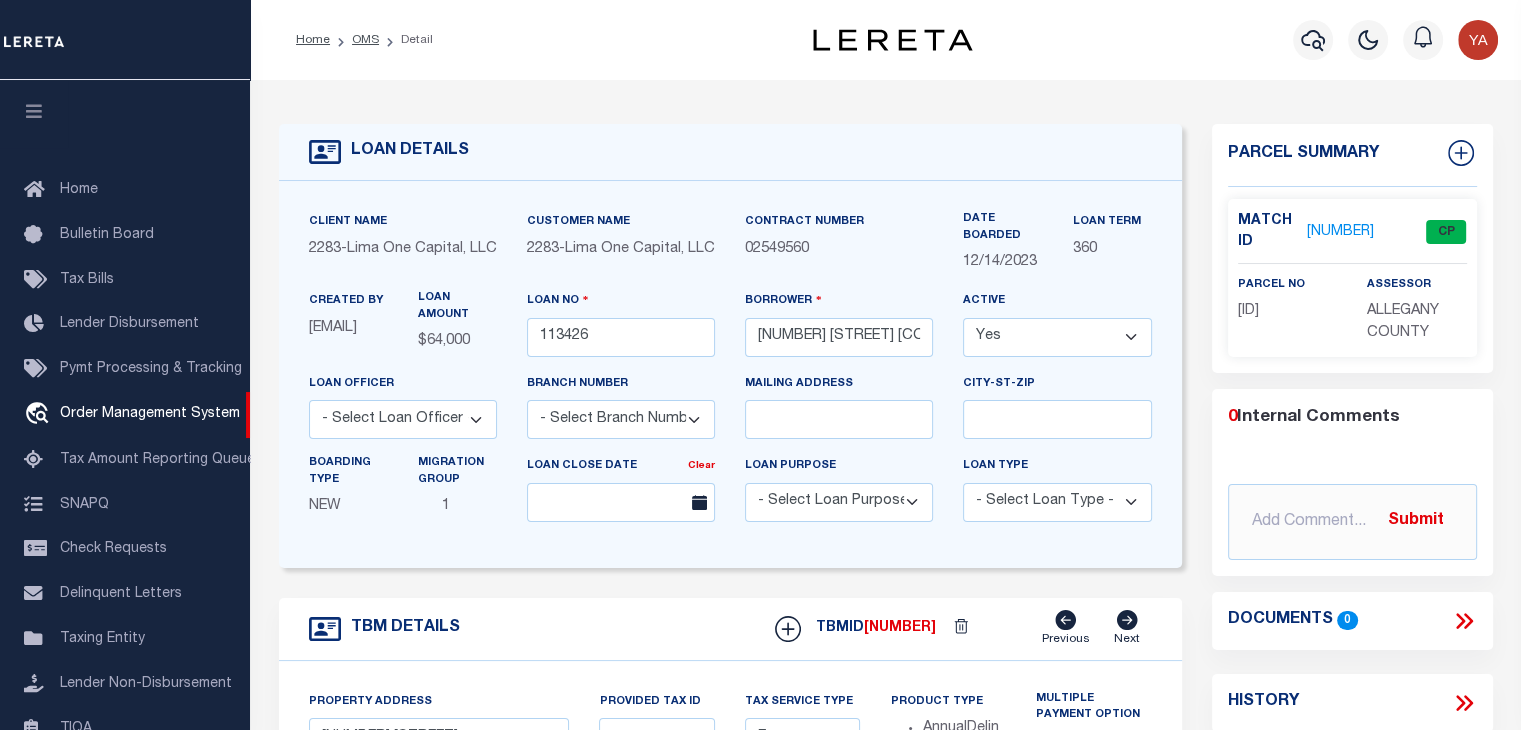 scroll, scrollTop: 143, scrollLeft: 0, axis: vertical 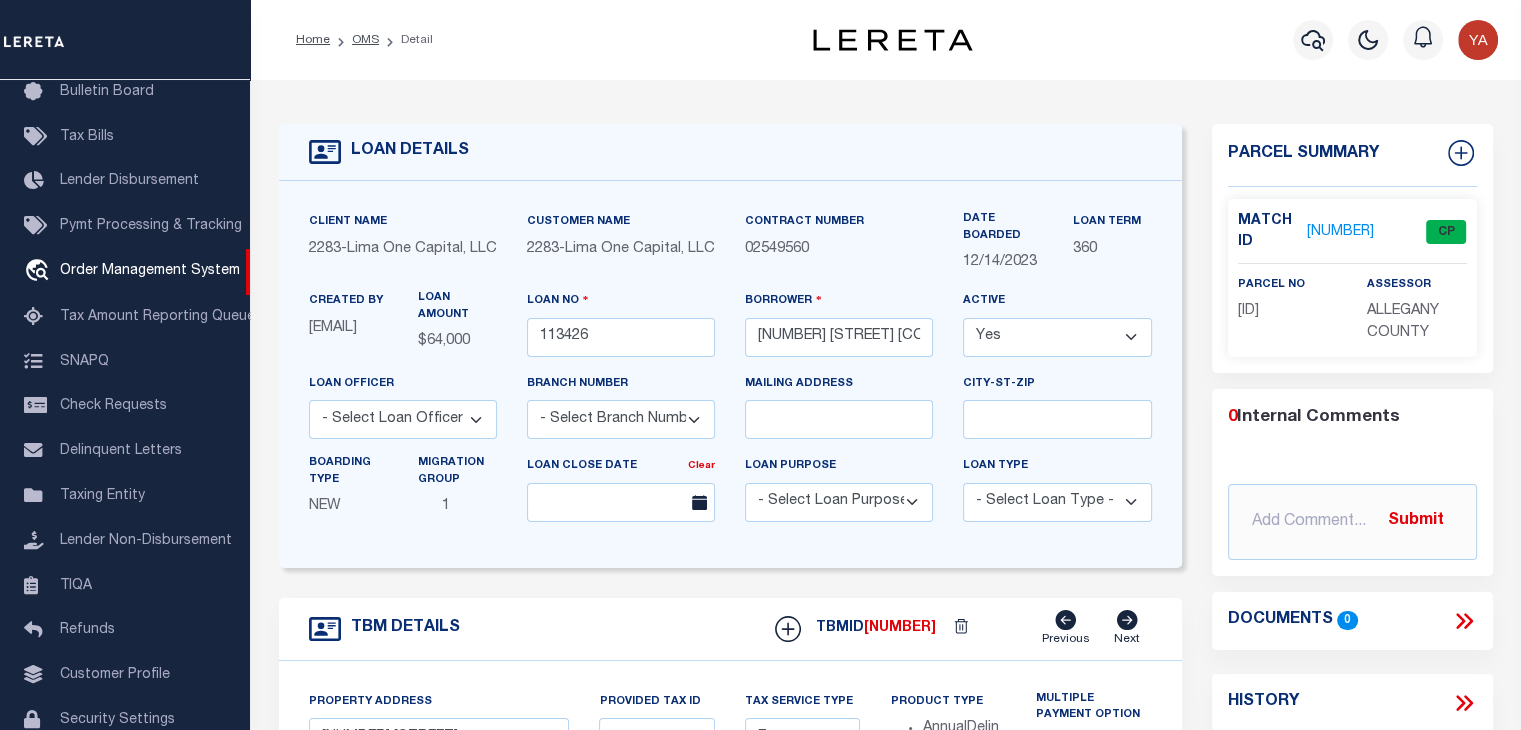 click on "2159774" at bounding box center (1340, 232) 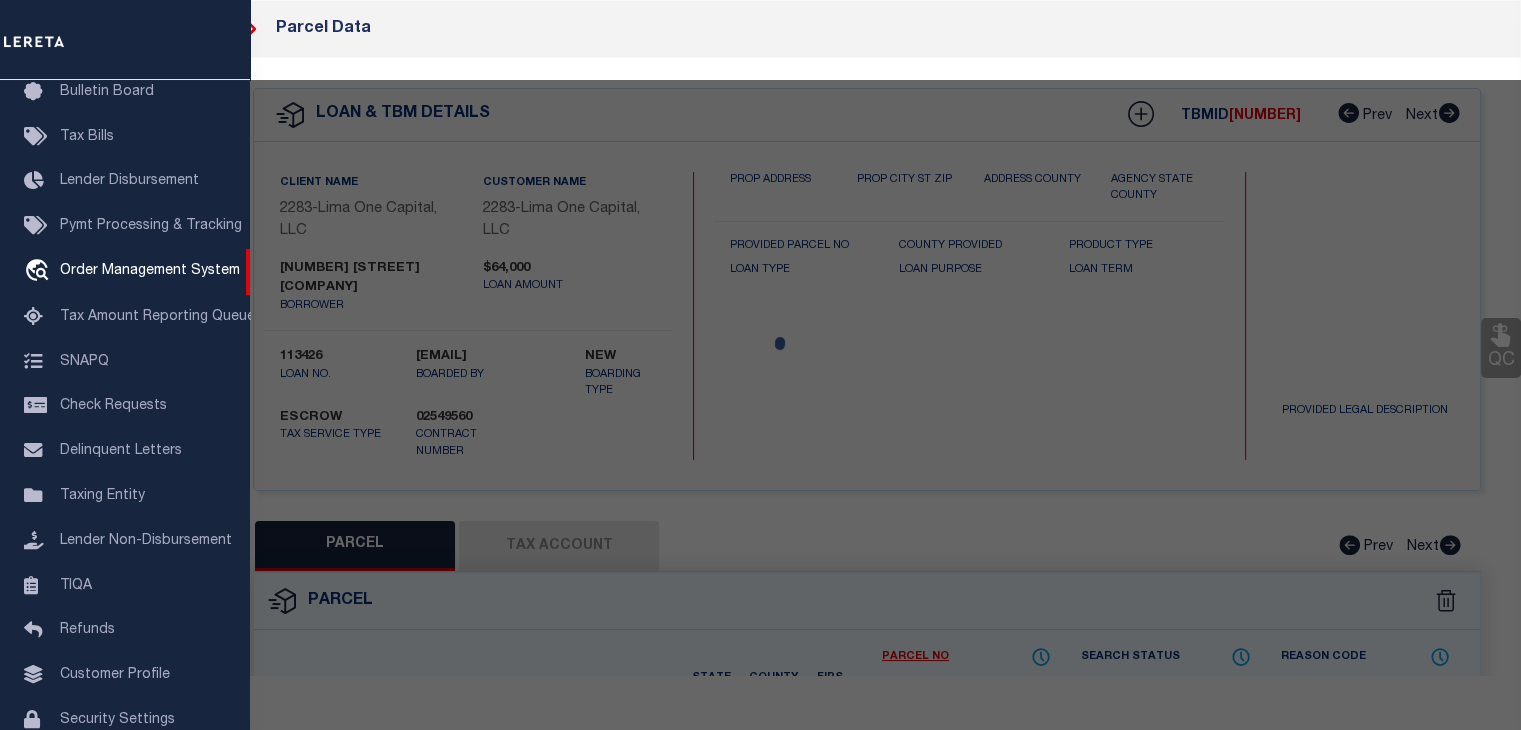 checkbox on "false" 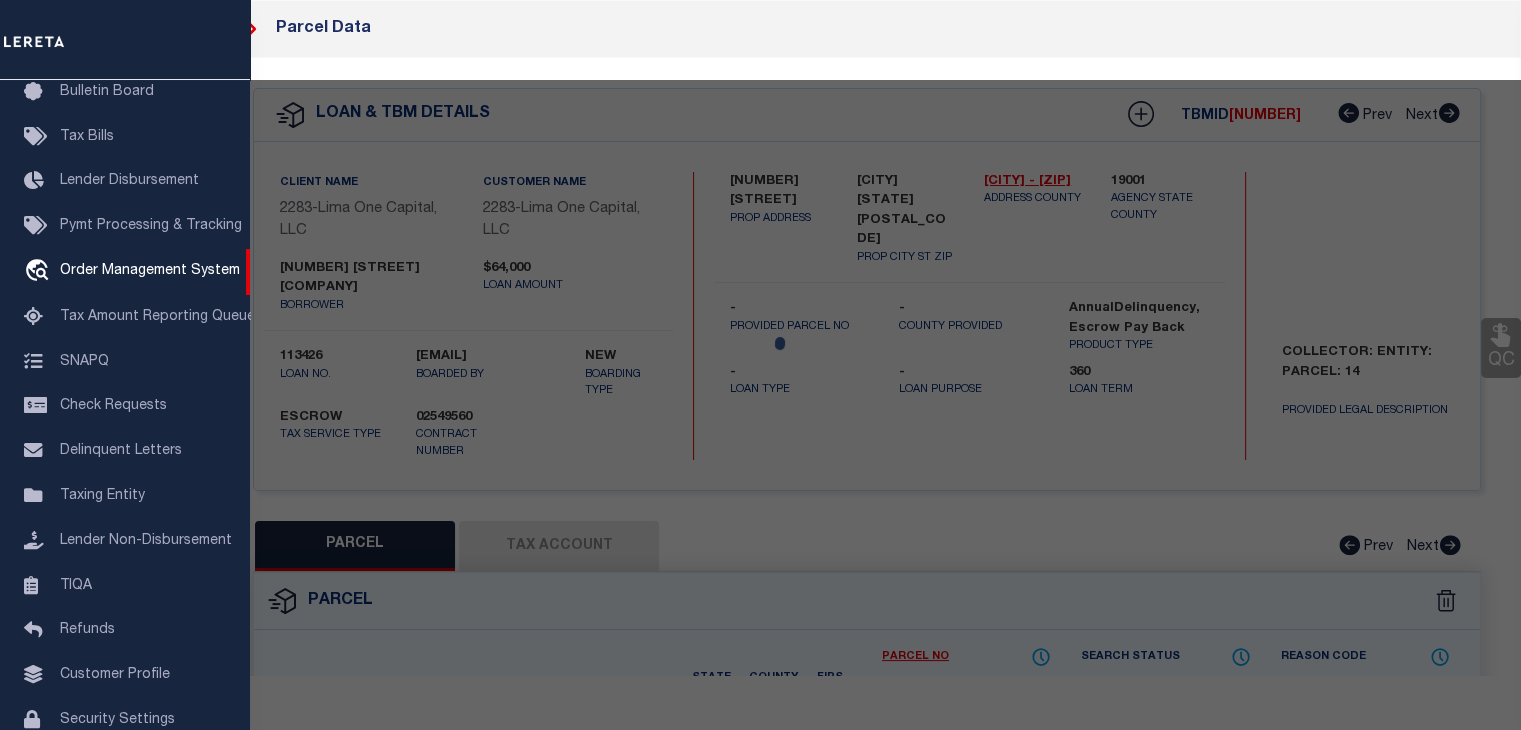 select on "CP" 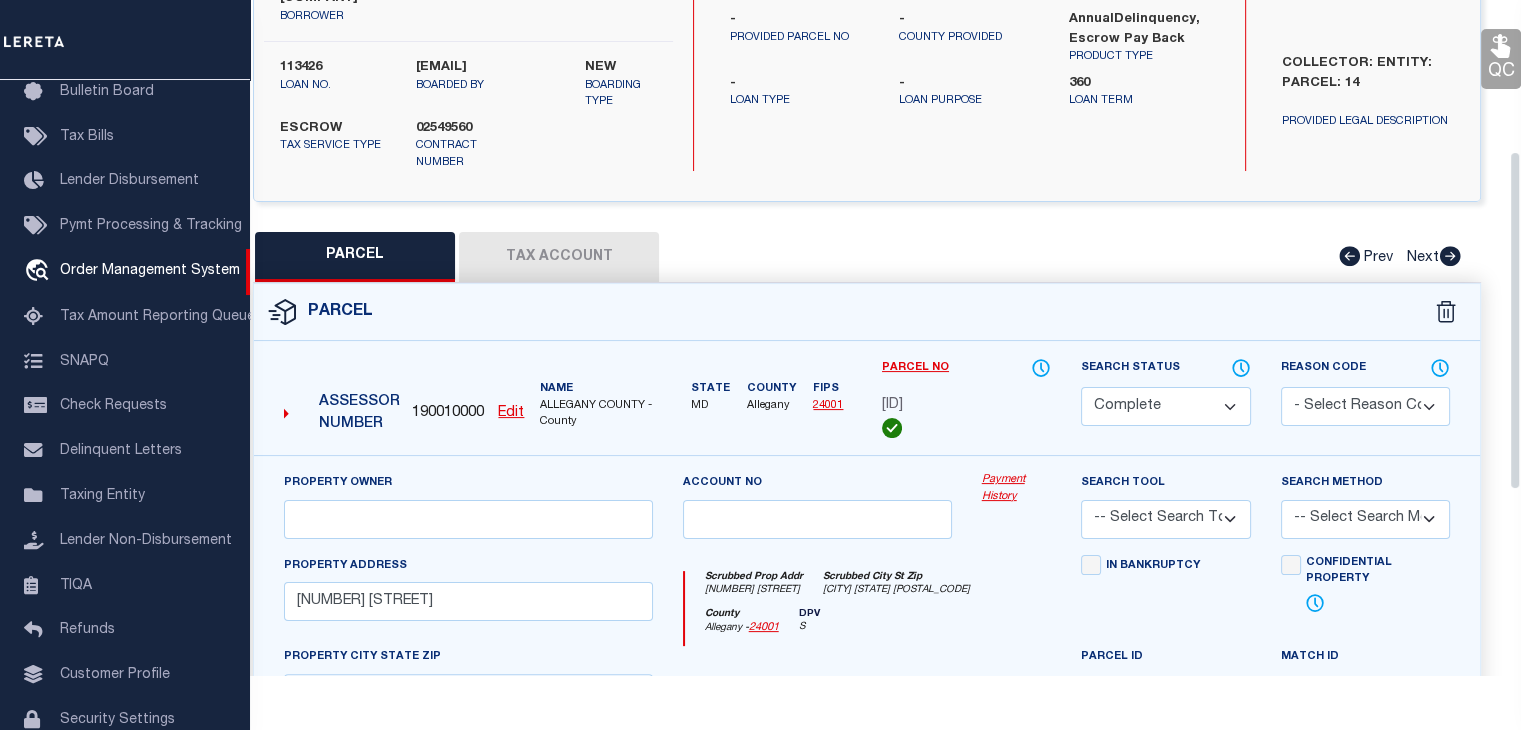 scroll, scrollTop: 300, scrollLeft: 0, axis: vertical 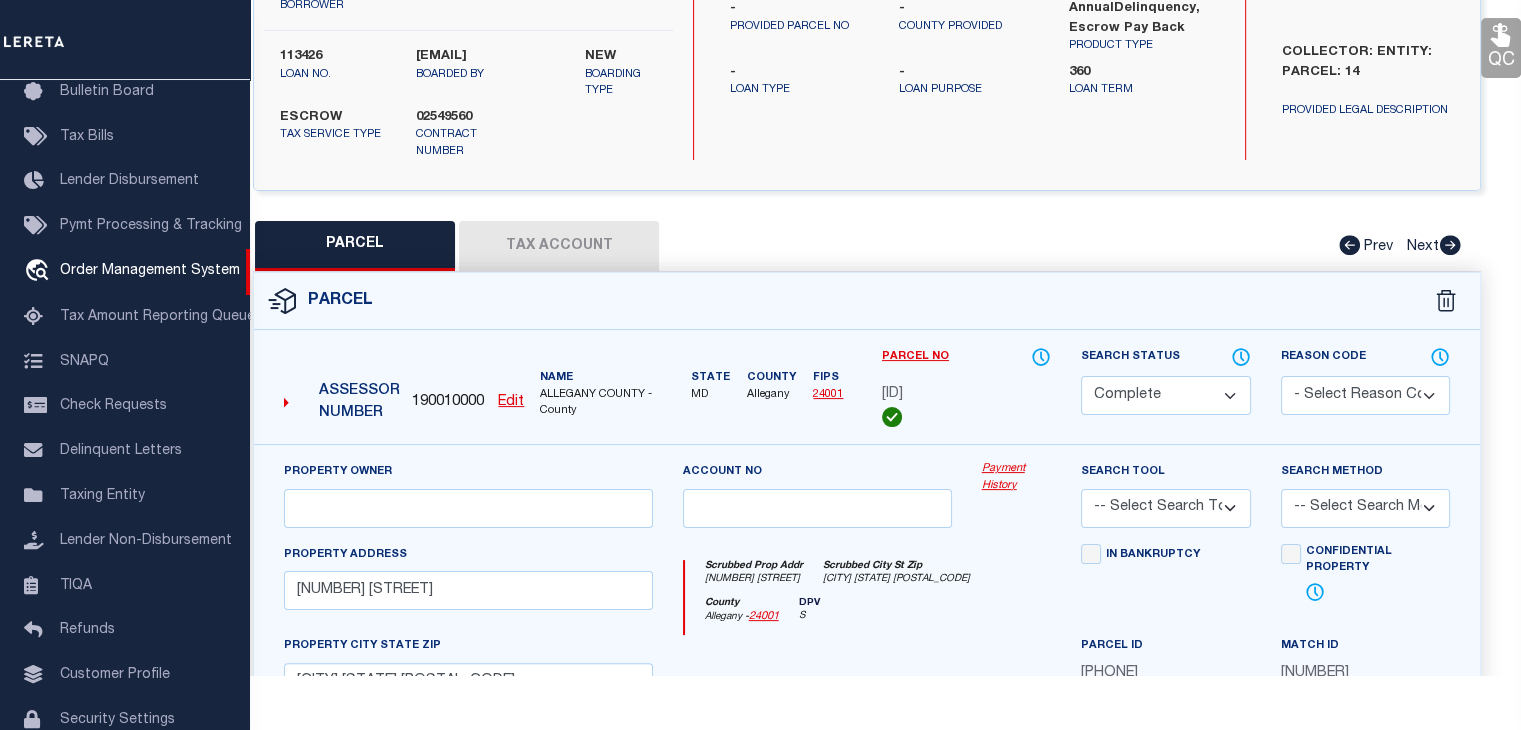 click on "Payment History" at bounding box center (1017, 477) 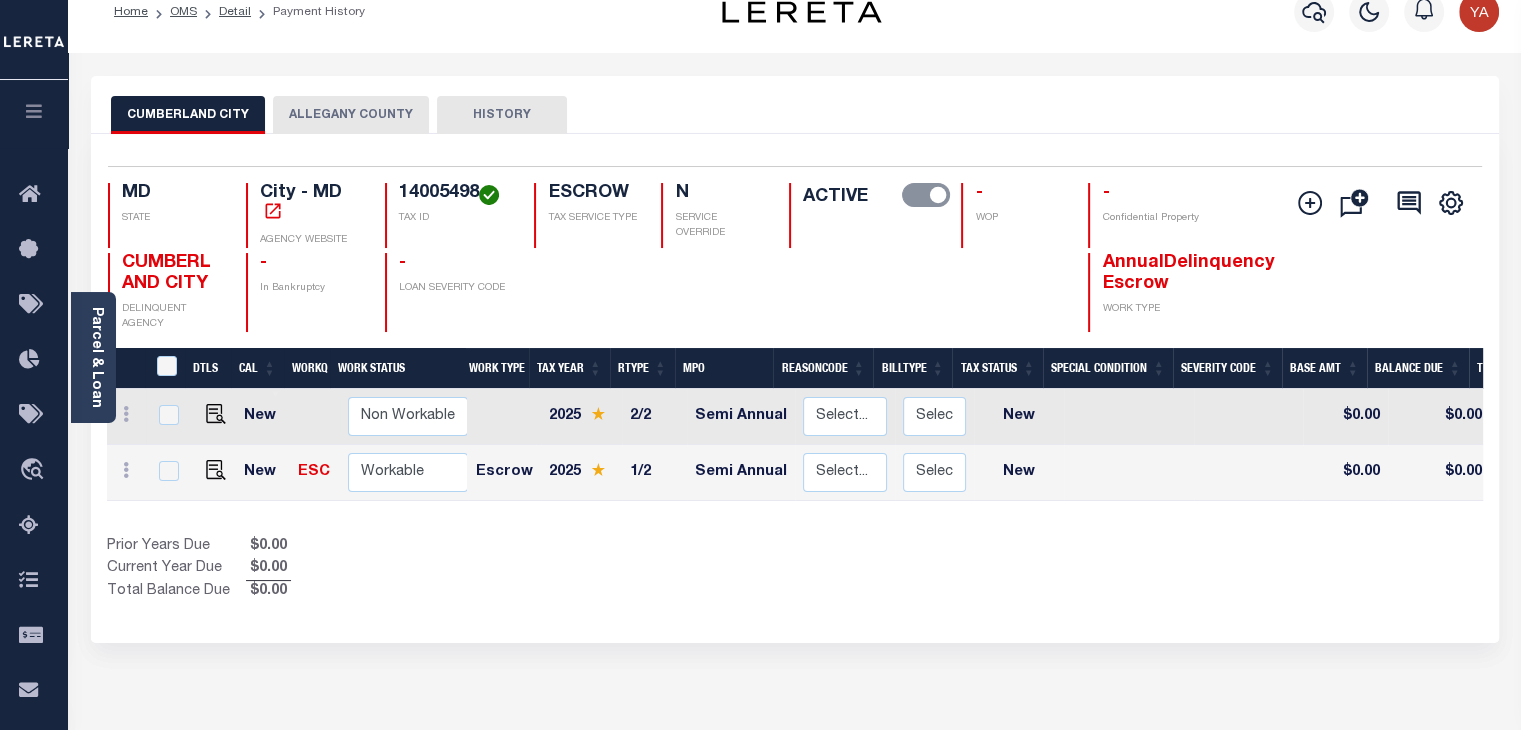 scroll, scrollTop: 0, scrollLeft: 0, axis: both 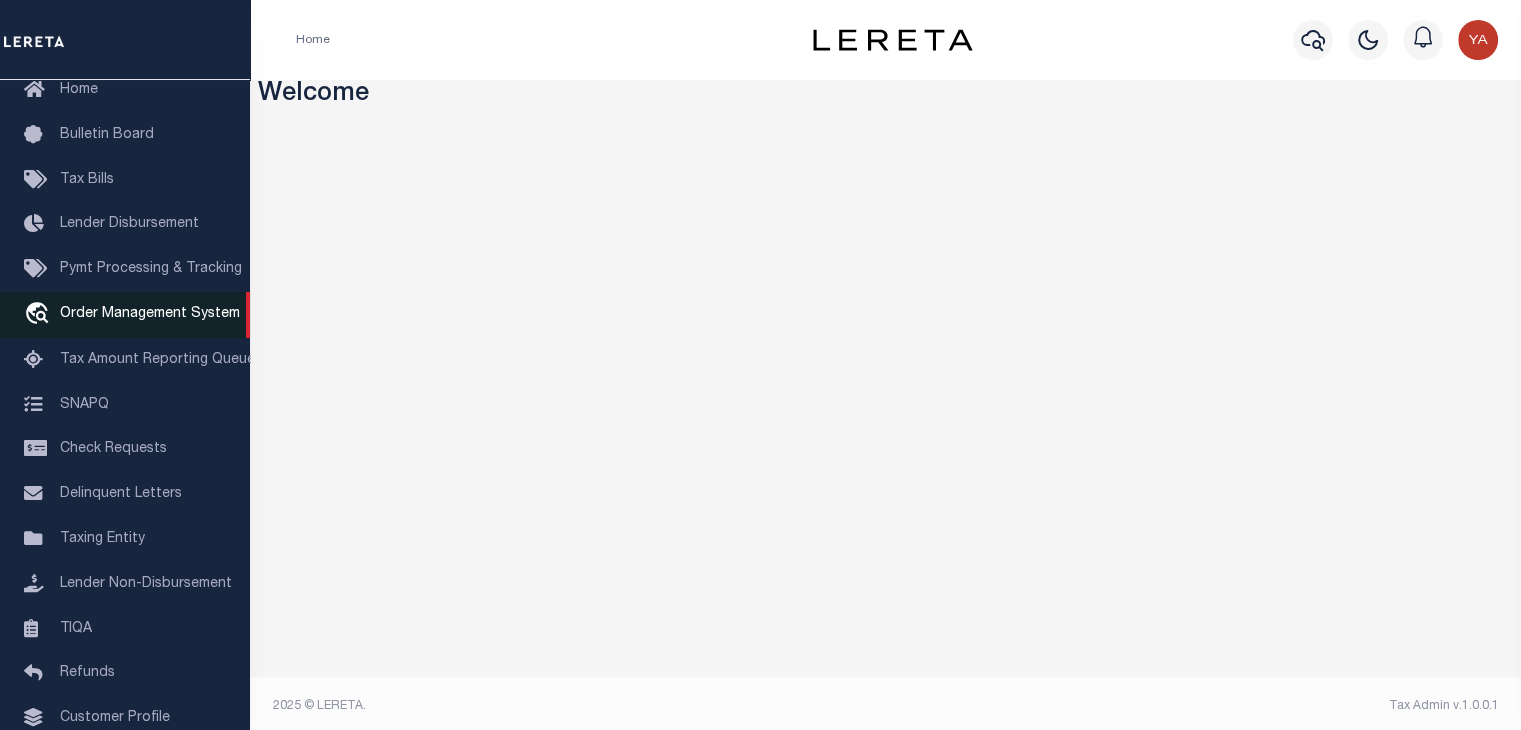 click on "travel_explore   Order Management System" at bounding box center [125, 315] 